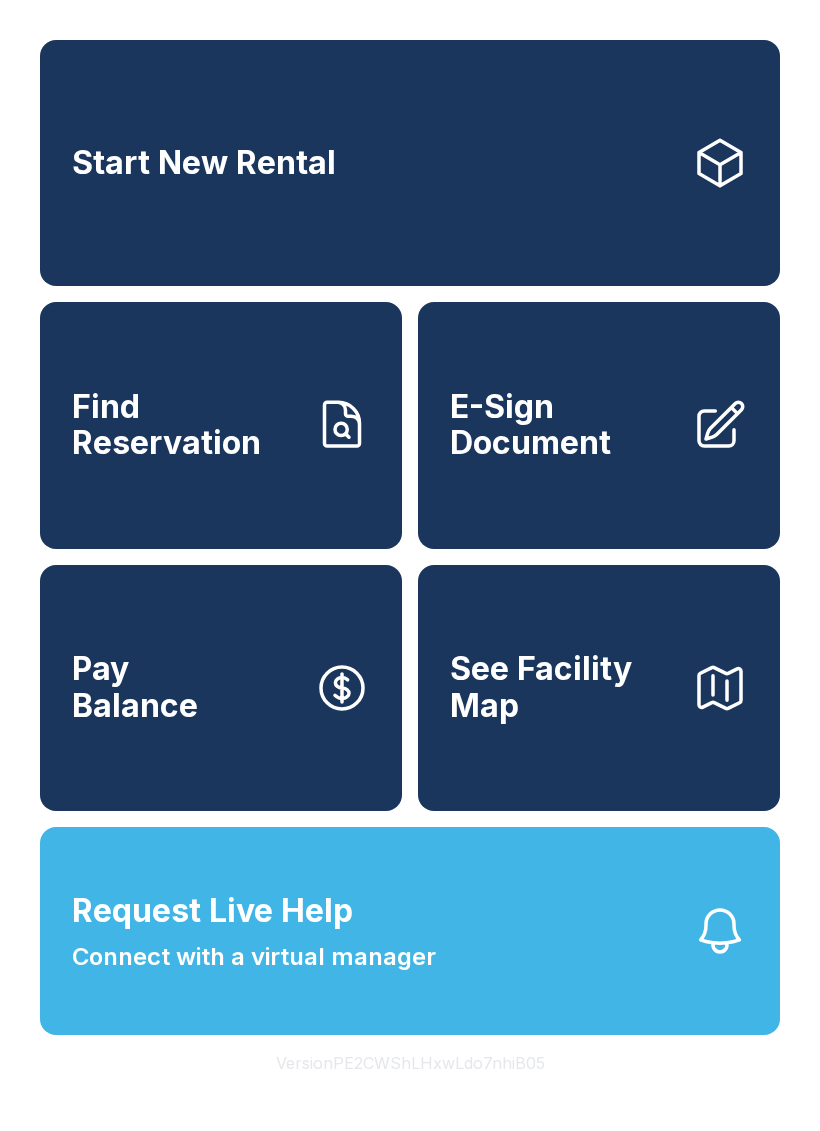 scroll, scrollTop: 0, scrollLeft: 0, axis: both 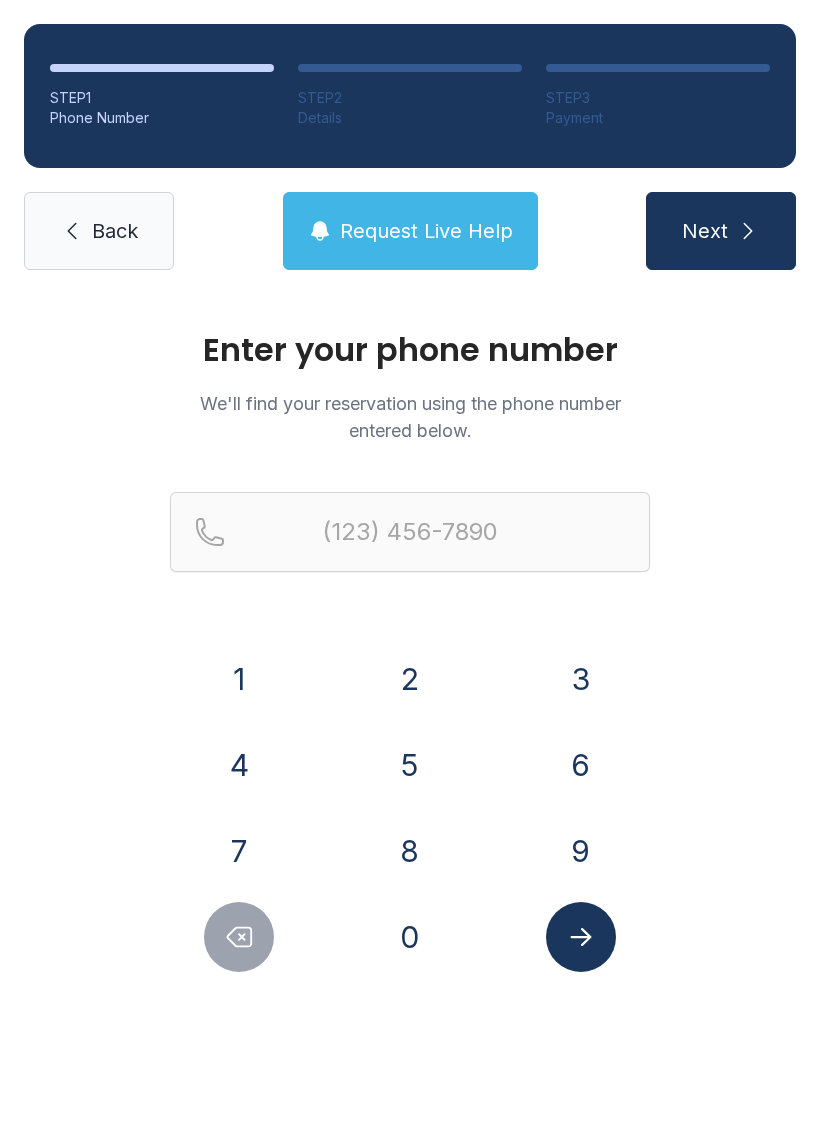 click on "3" at bounding box center (581, 679) 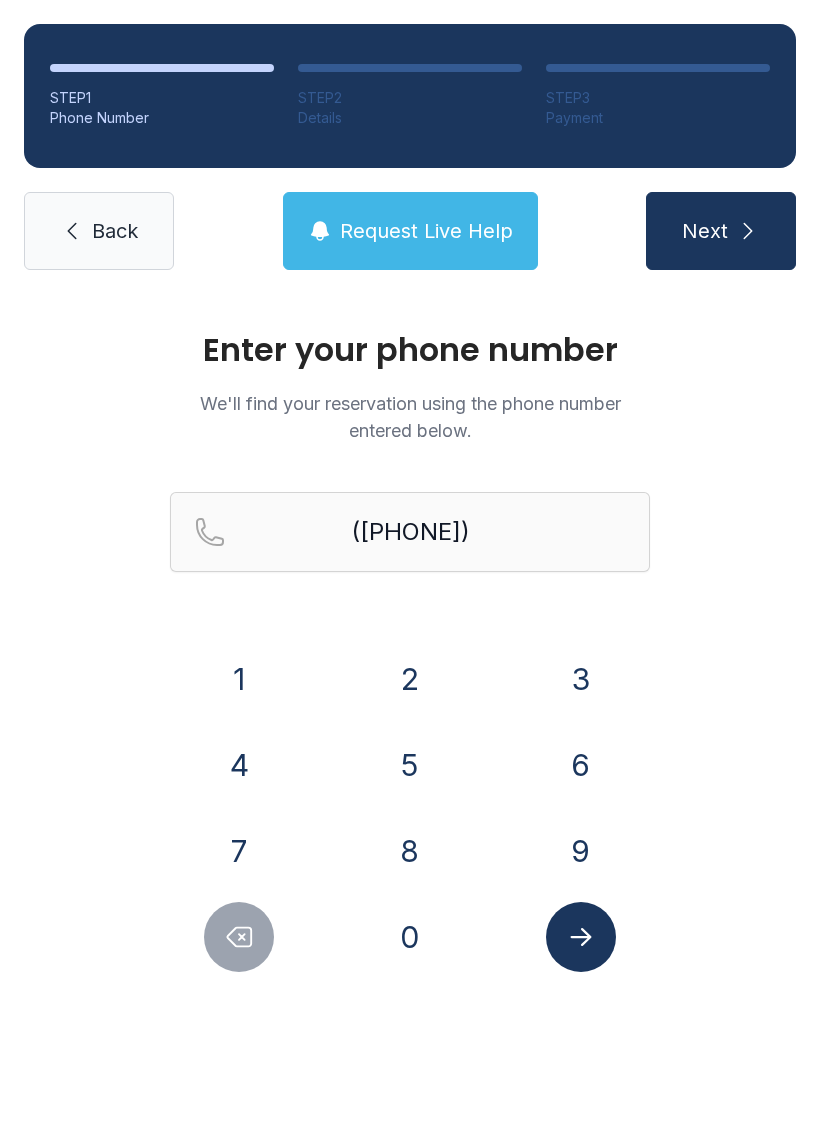click on "4" at bounding box center [239, 765] 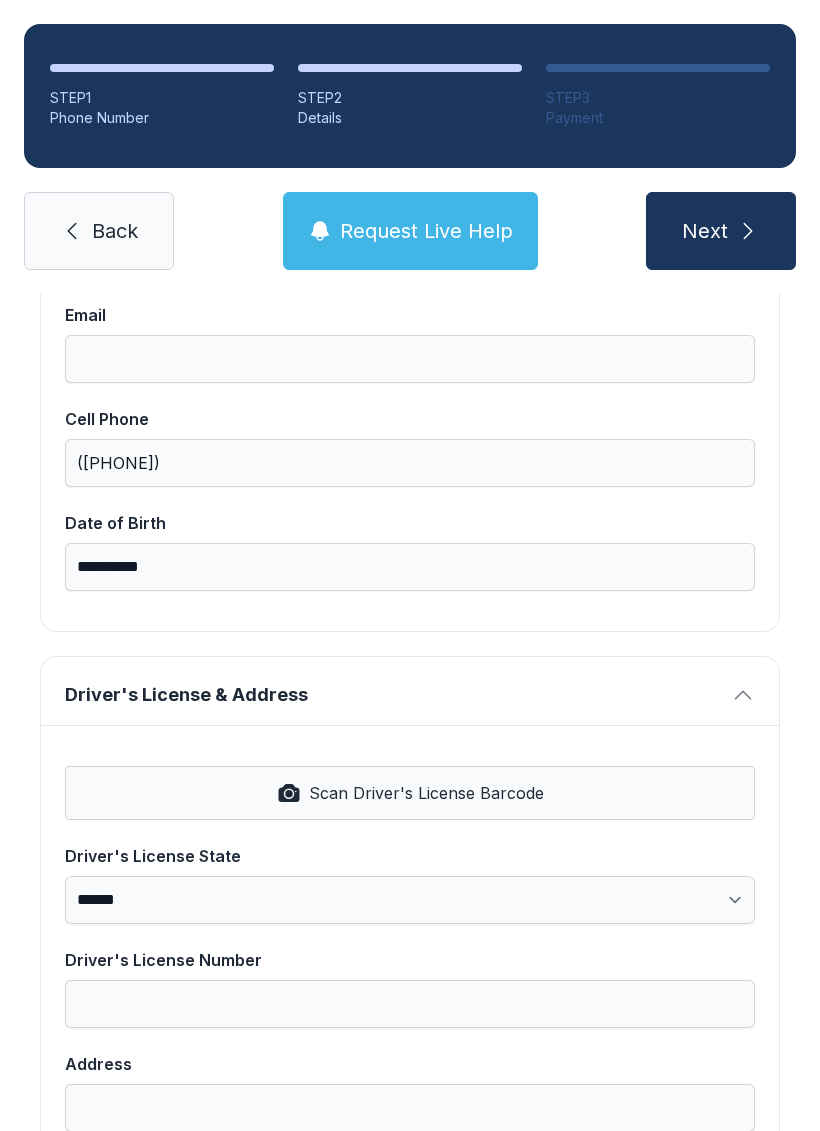 scroll, scrollTop: 477, scrollLeft: 0, axis: vertical 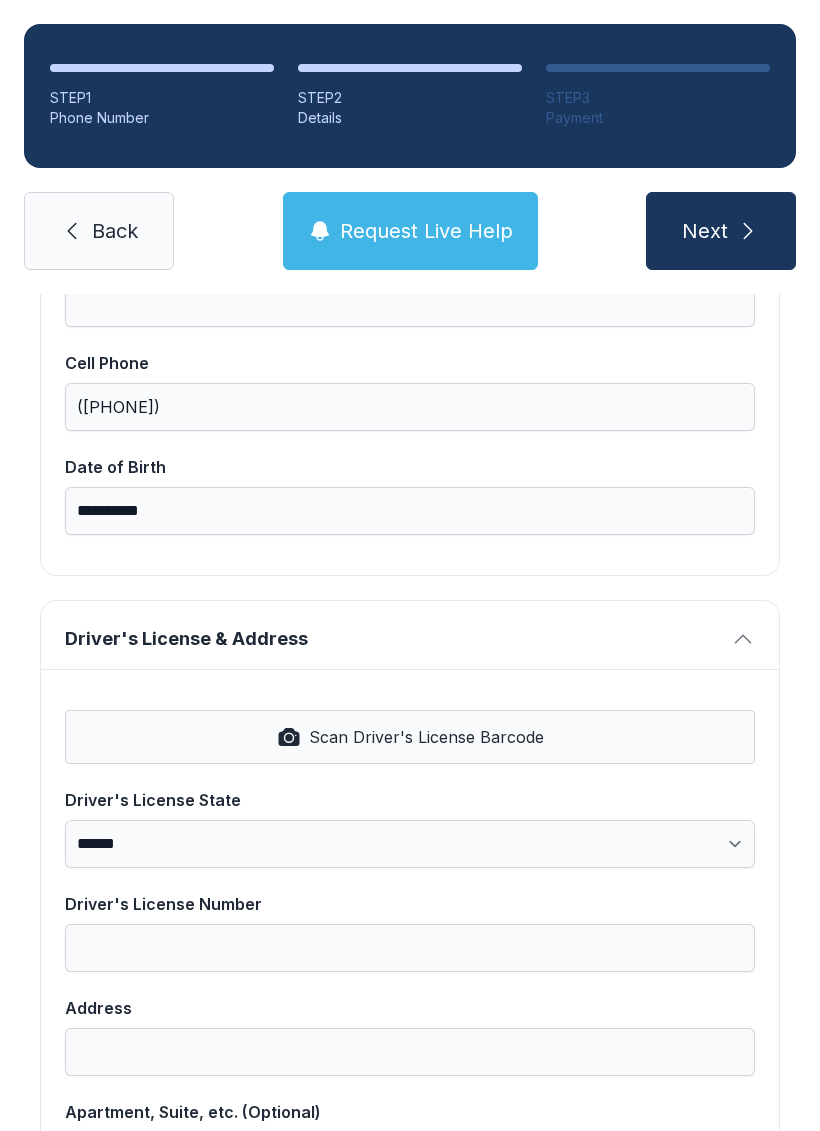 click on "Scan Driver's License Barcode" at bounding box center (410, 737) 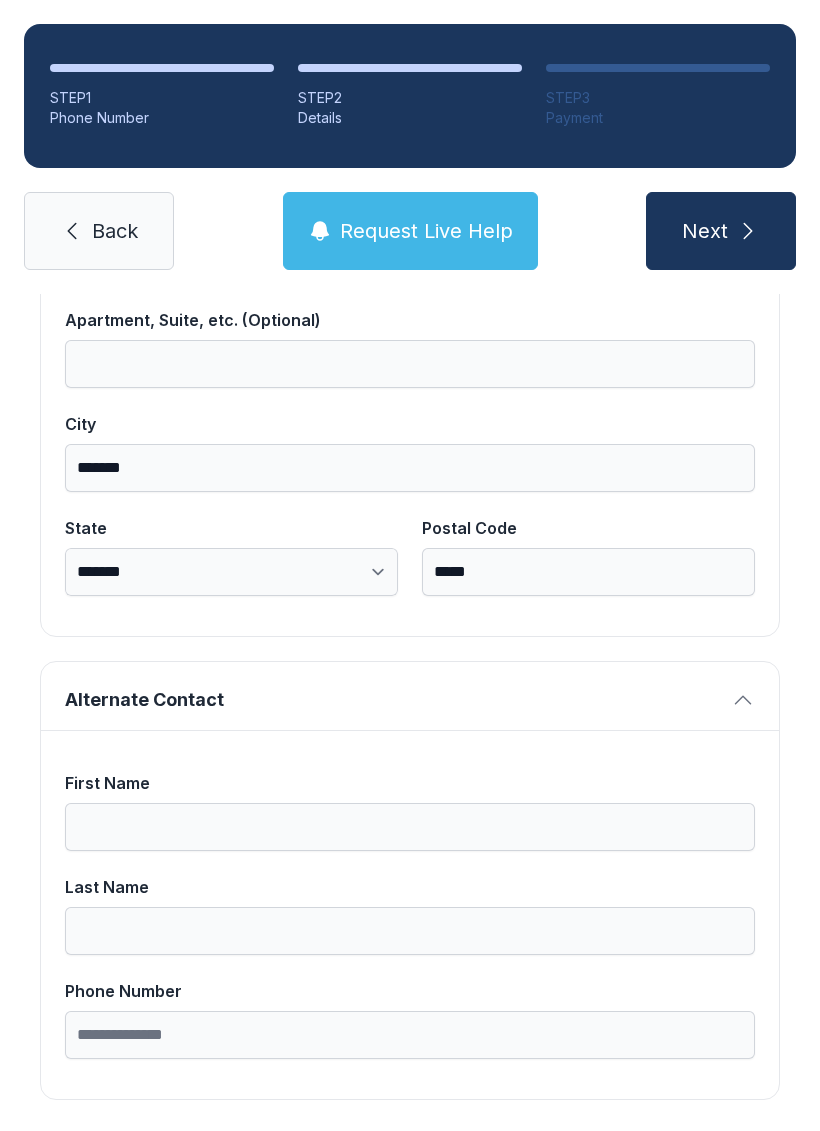 scroll, scrollTop: 1269, scrollLeft: 0, axis: vertical 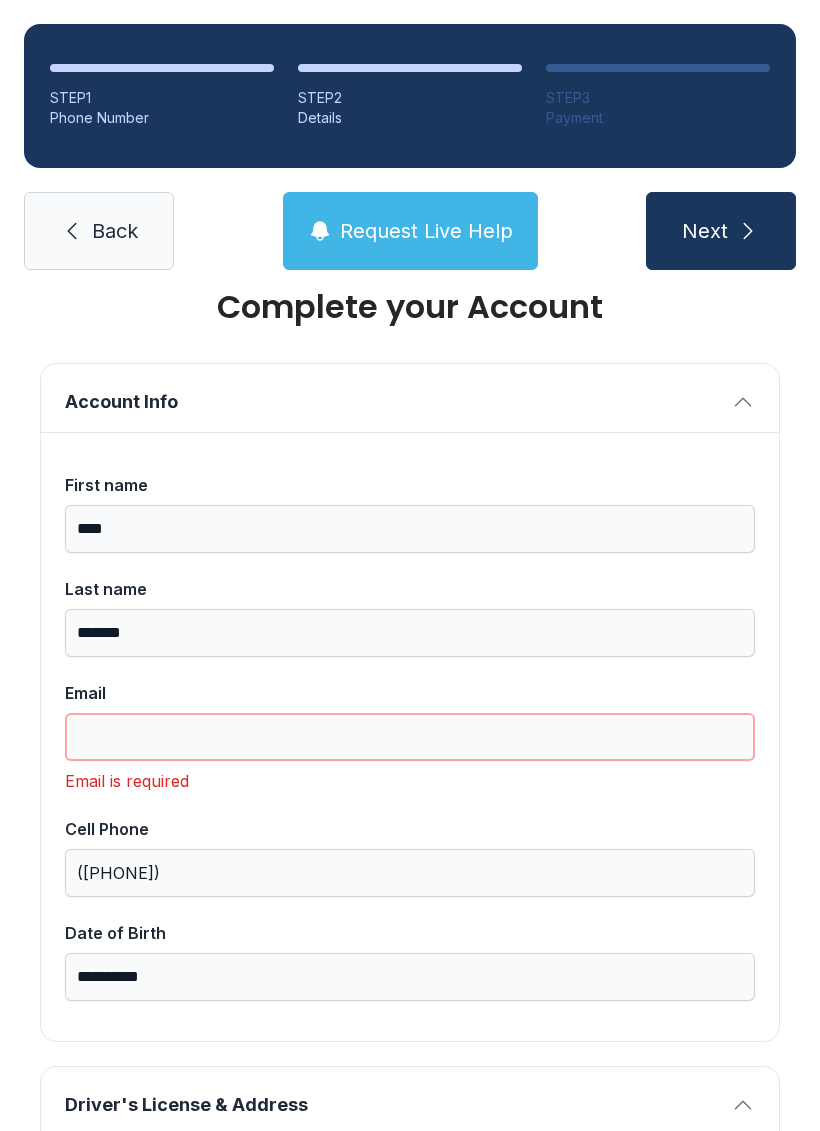 click on "Email" at bounding box center [410, 737] 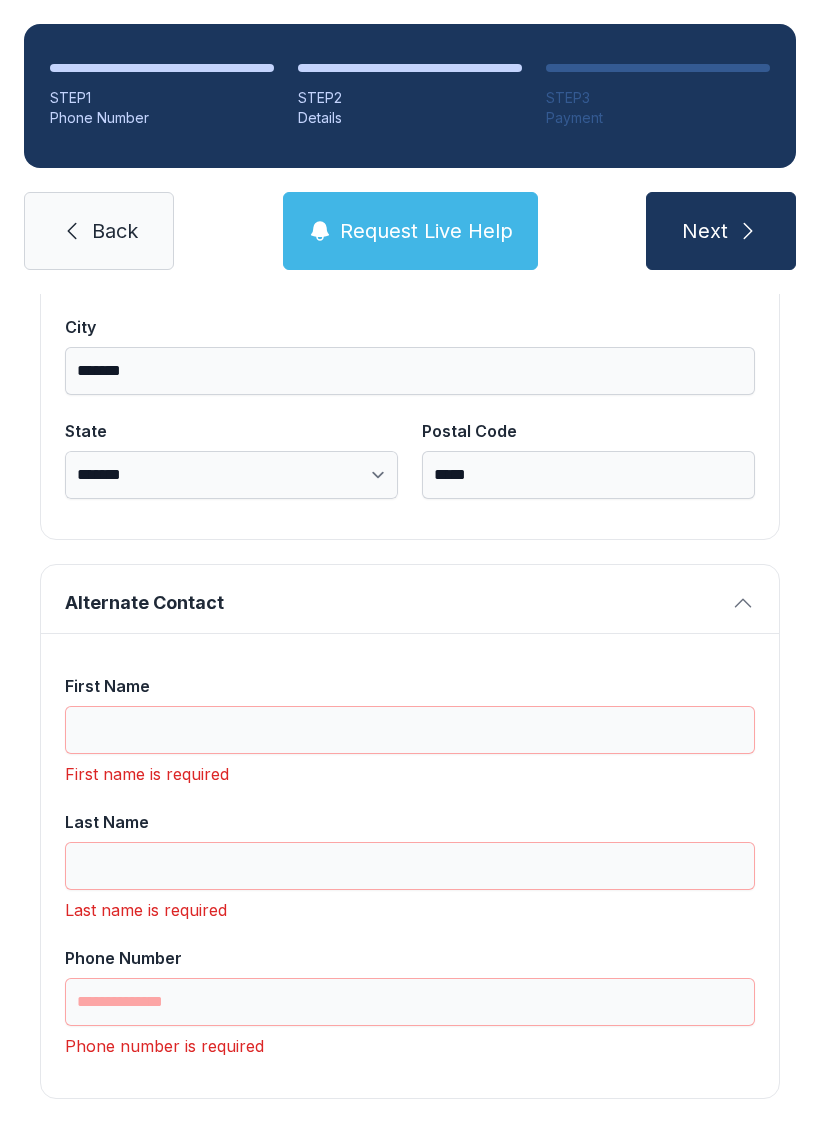 scroll, scrollTop: 1365, scrollLeft: 0, axis: vertical 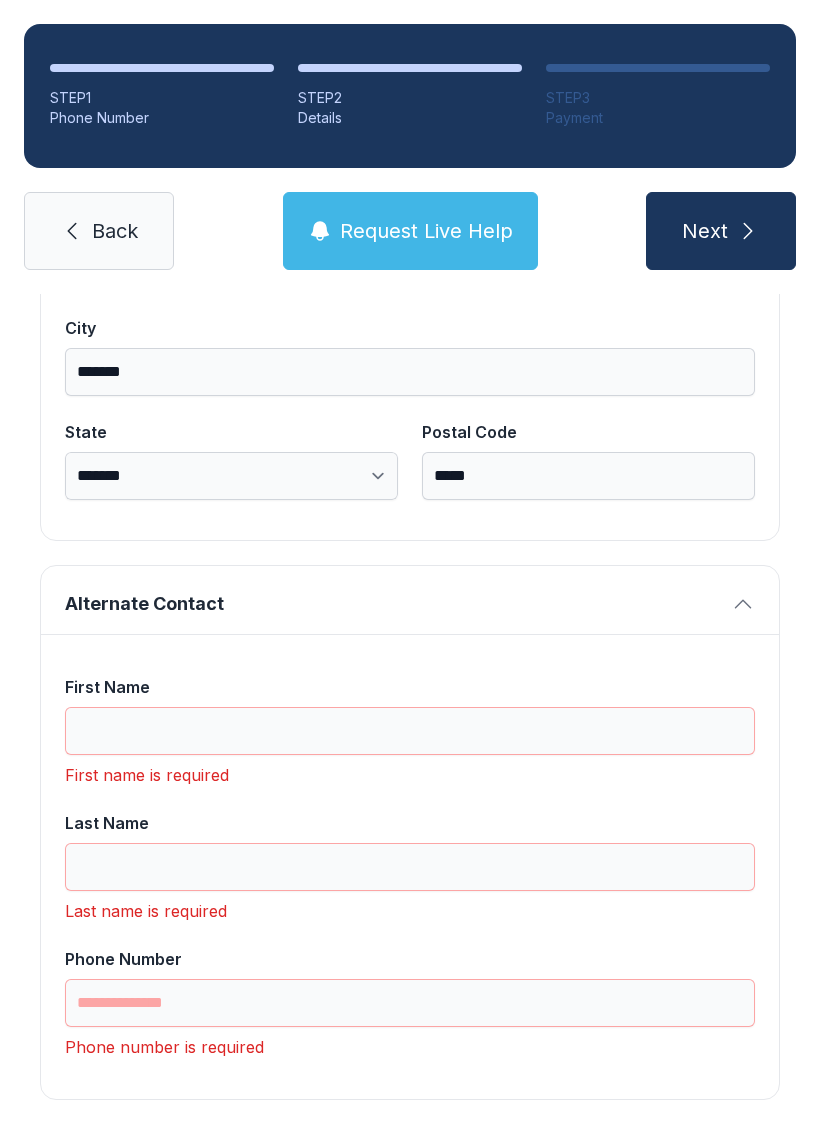type on "**********" 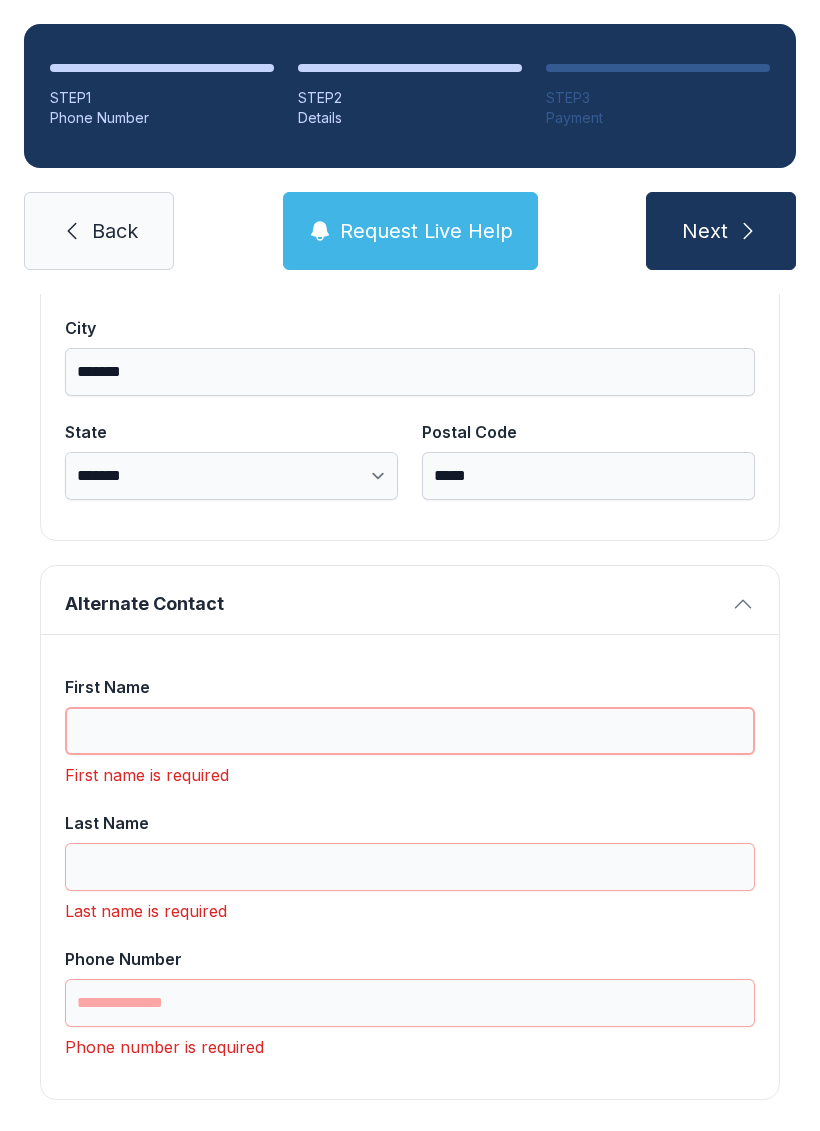 click on "First Name" at bounding box center (410, 731) 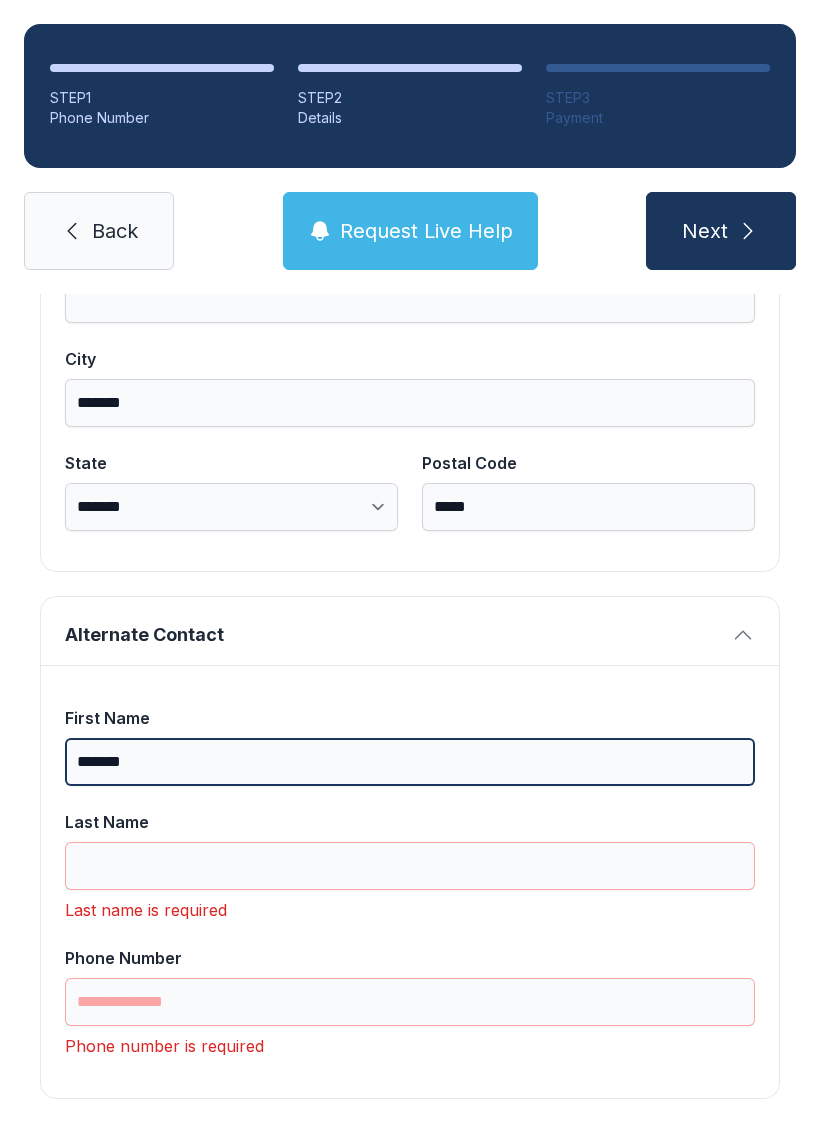 scroll, scrollTop: 1333, scrollLeft: 0, axis: vertical 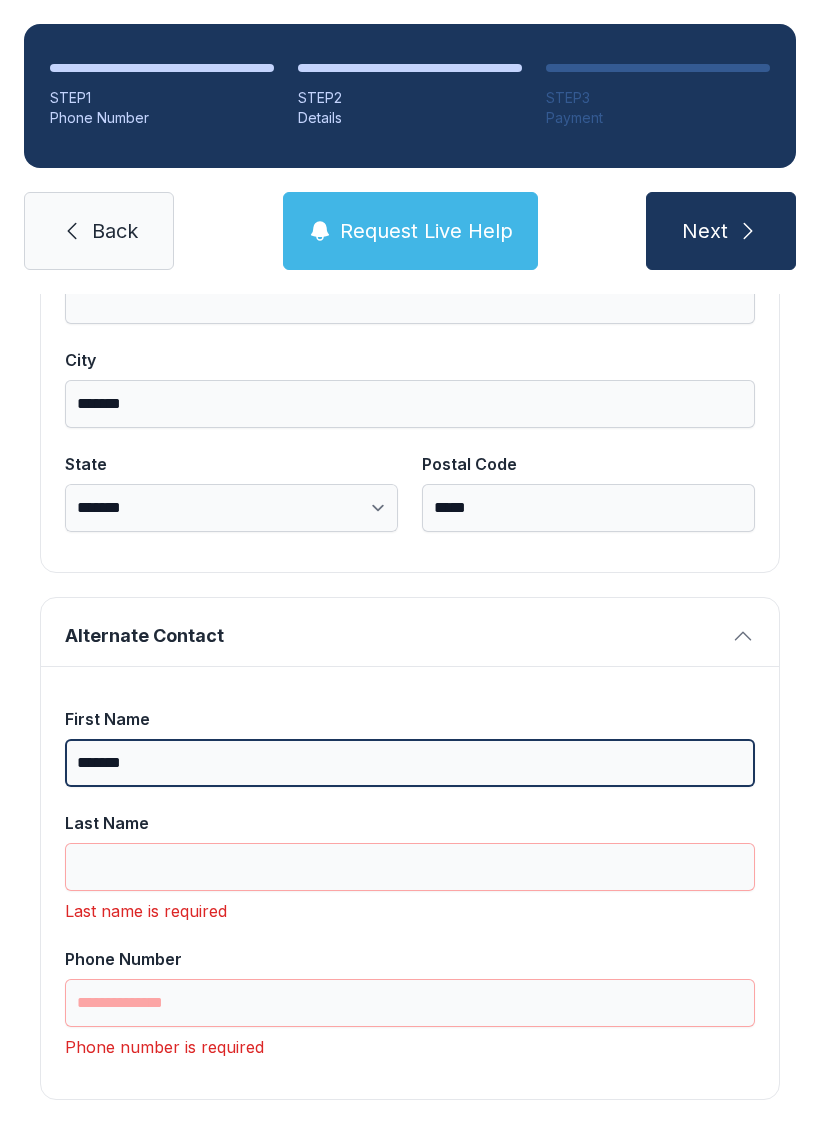 type on "*******" 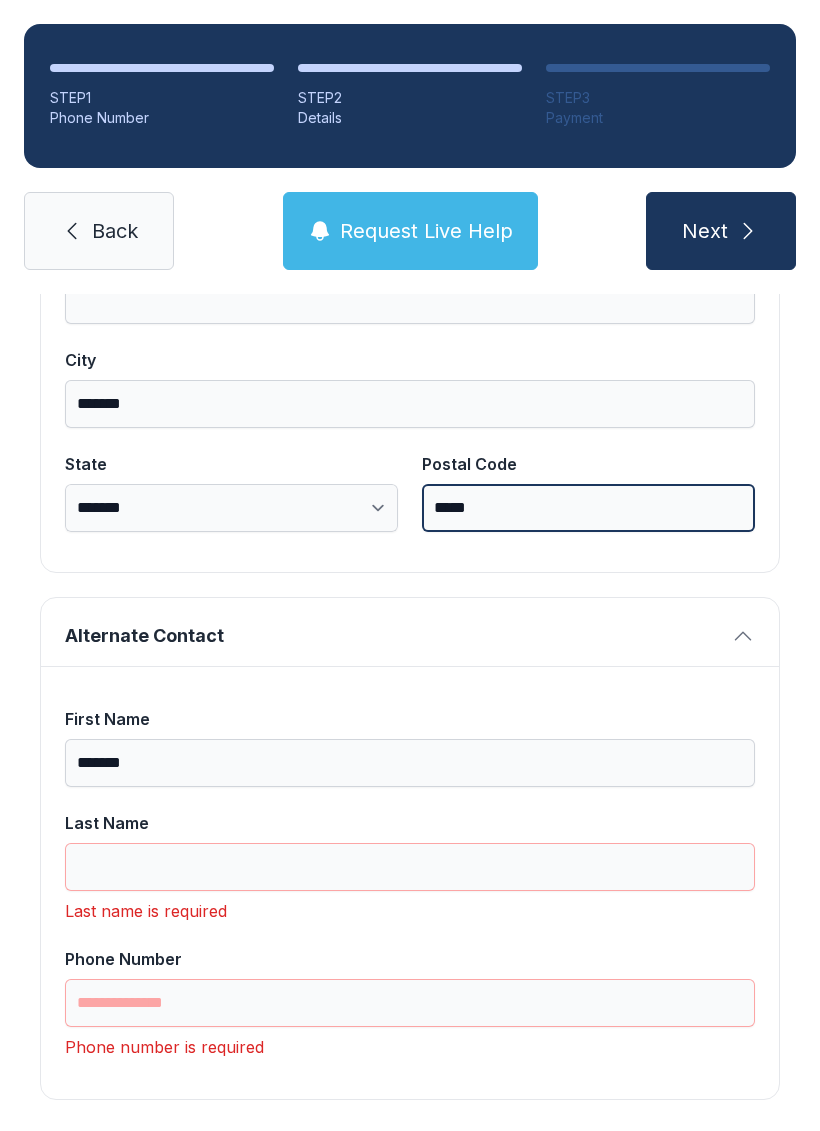 click on "*****" at bounding box center (588, 508) 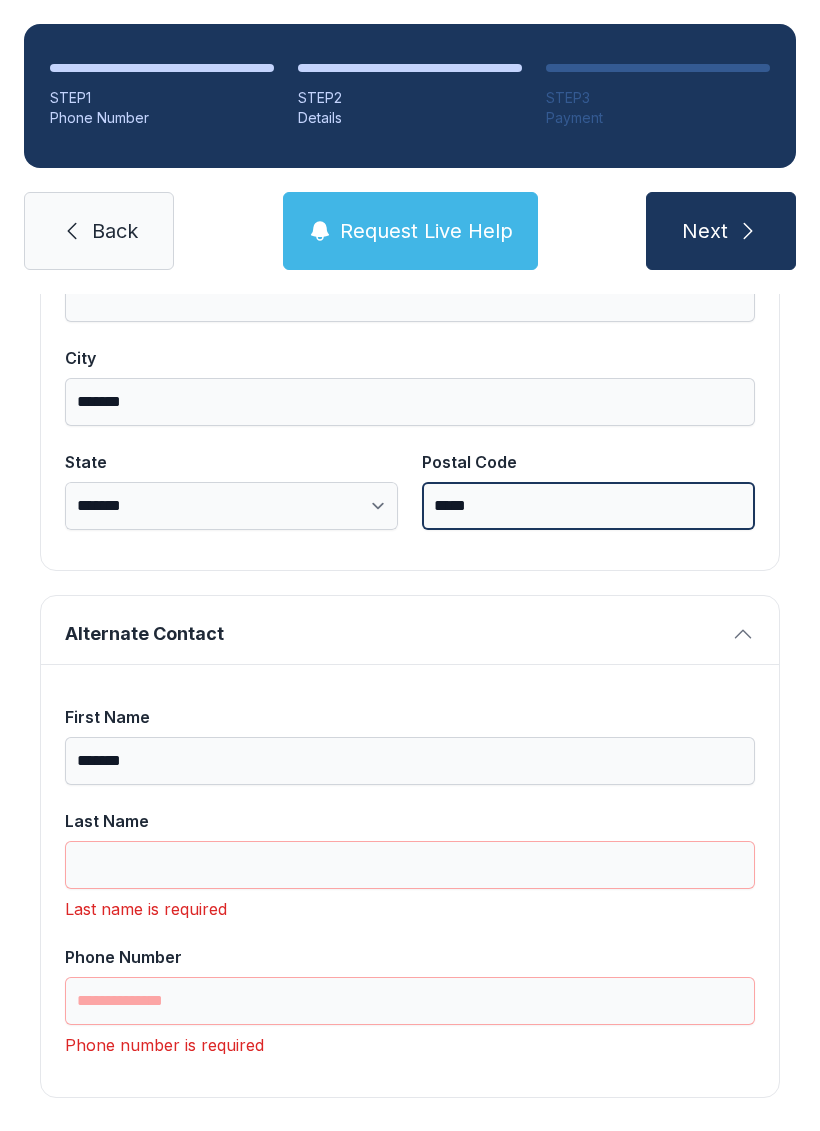 scroll, scrollTop: 1333, scrollLeft: 0, axis: vertical 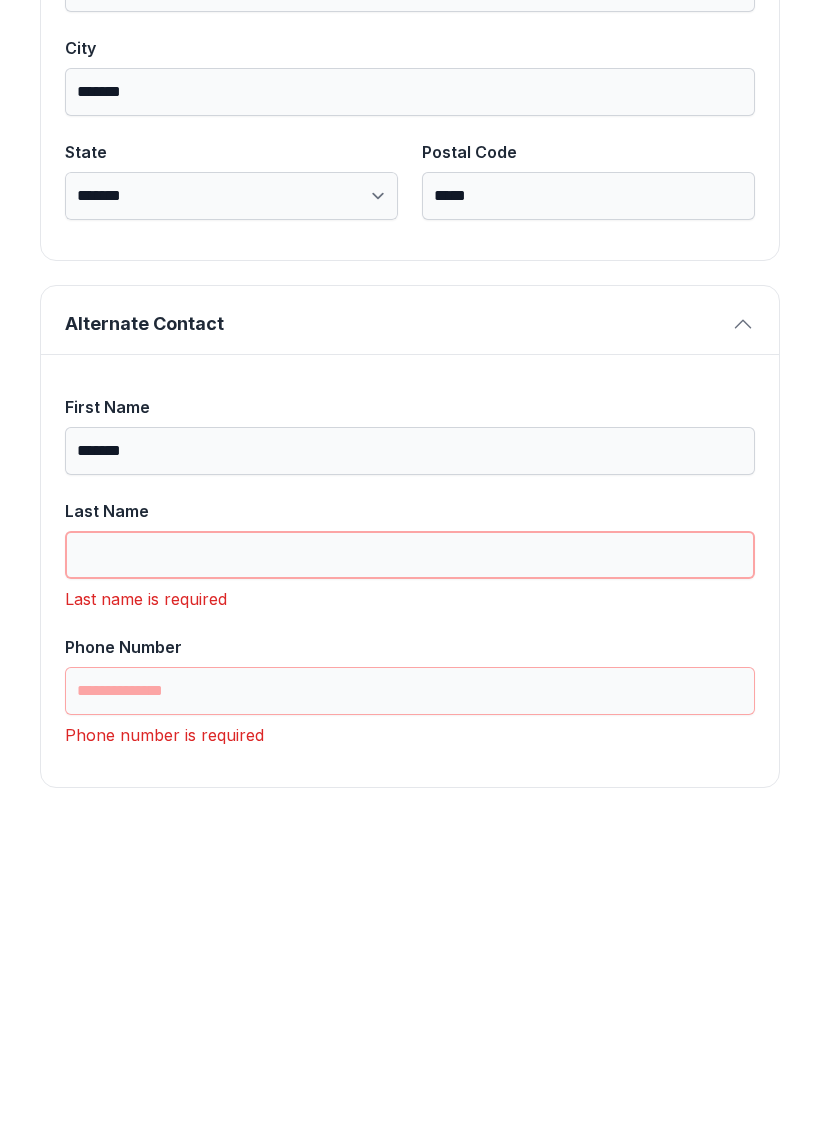 click on "Last Name" at bounding box center (410, 867) 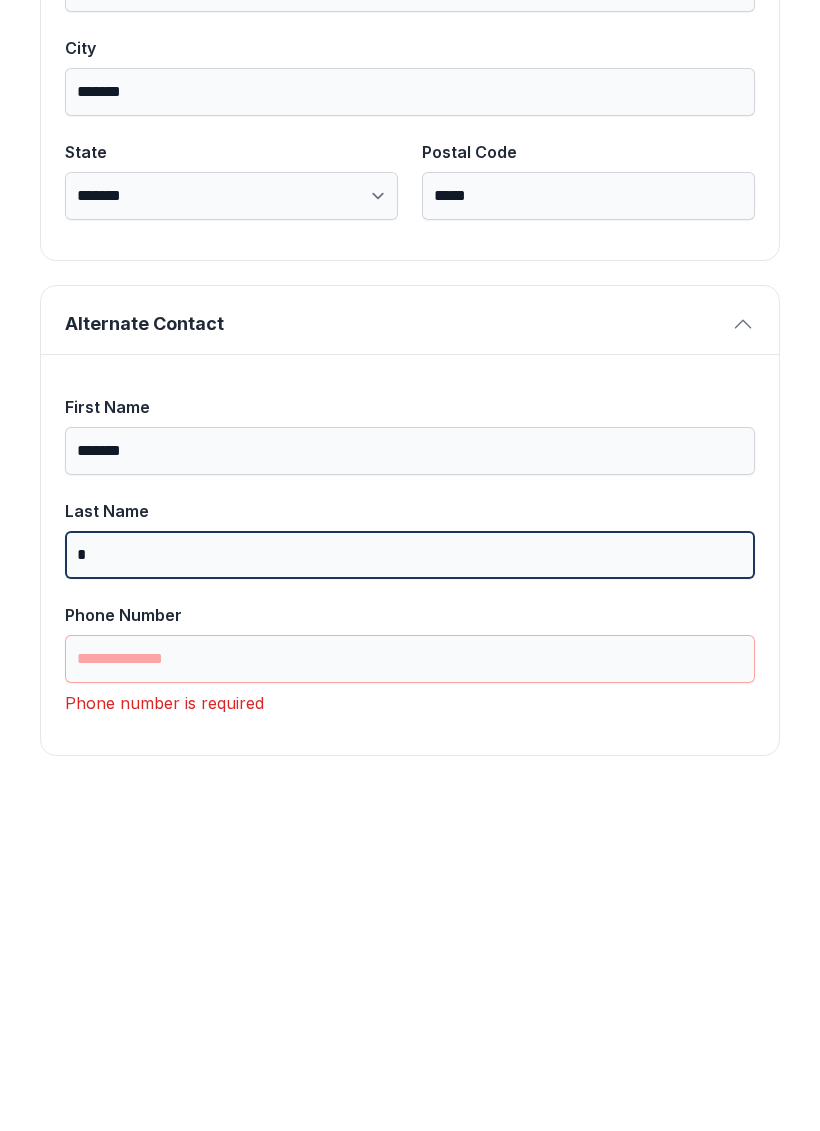 scroll, scrollTop: 1301, scrollLeft: 0, axis: vertical 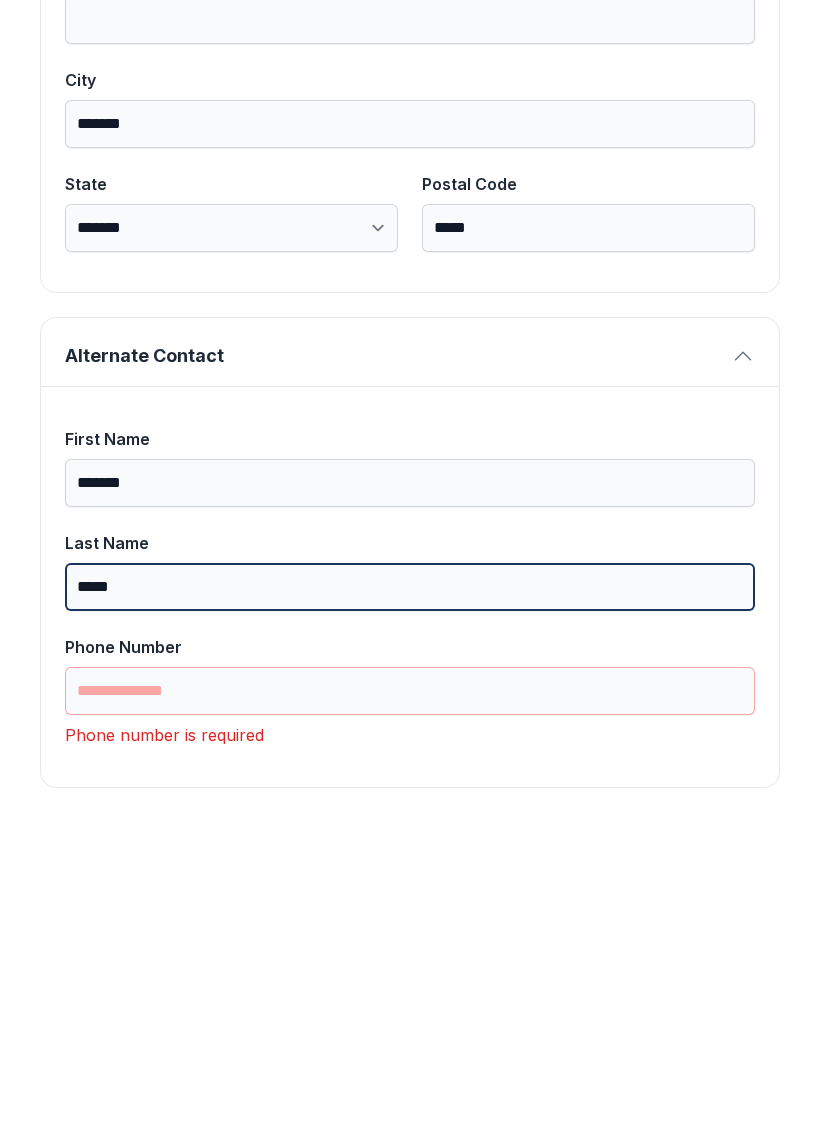 type on "*****" 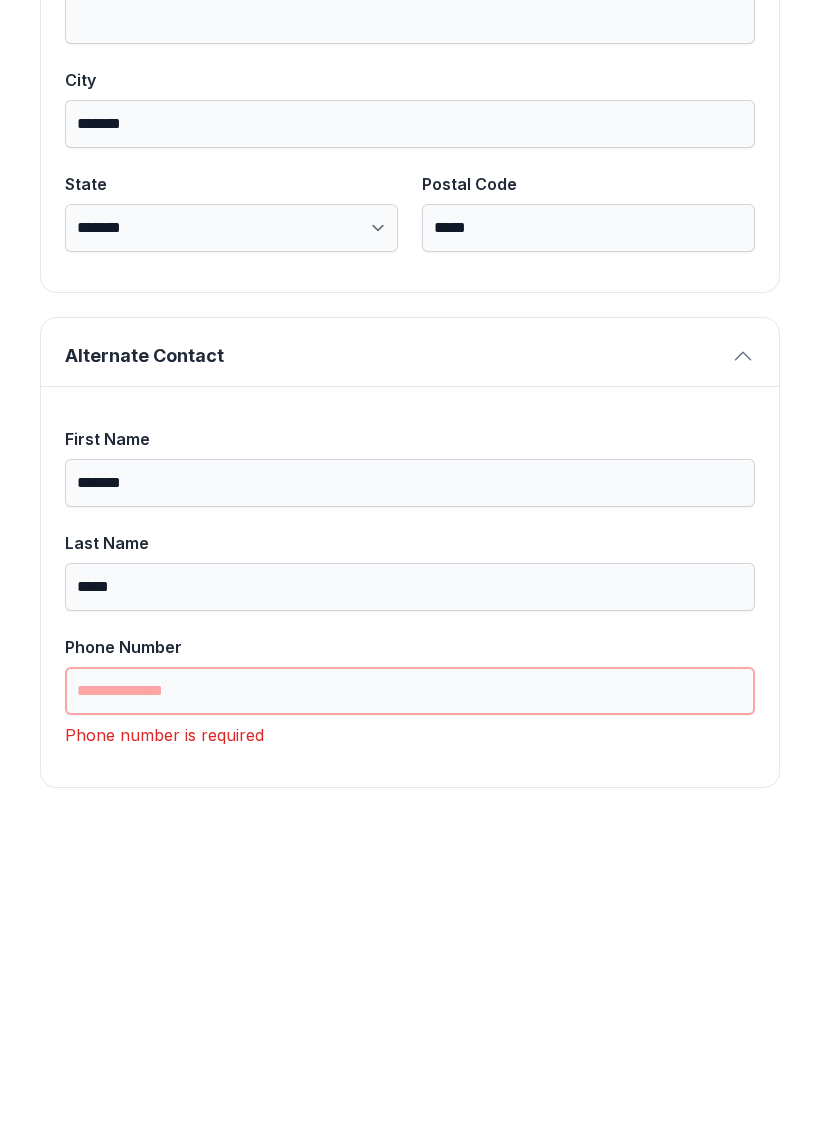 click on "Phone Number" at bounding box center (410, 1003) 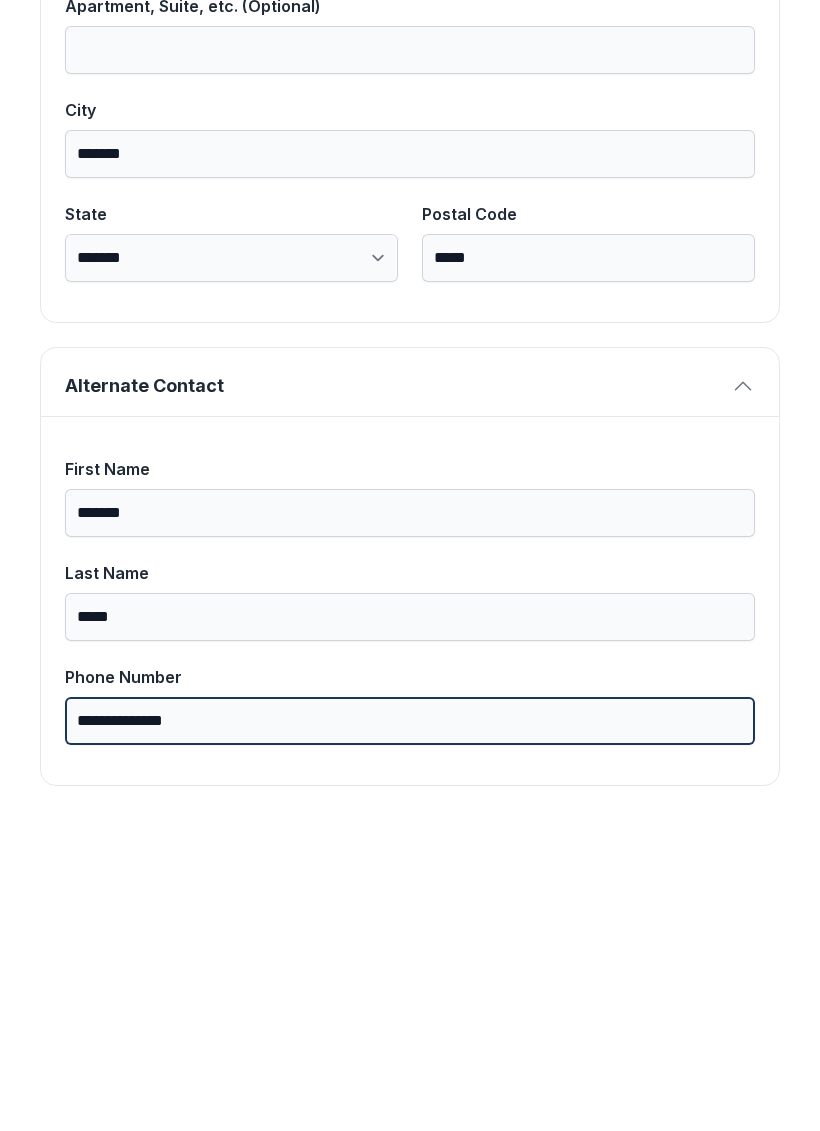 scroll, scrollTop: 1269, scrollLeft: 0, axis: vertical 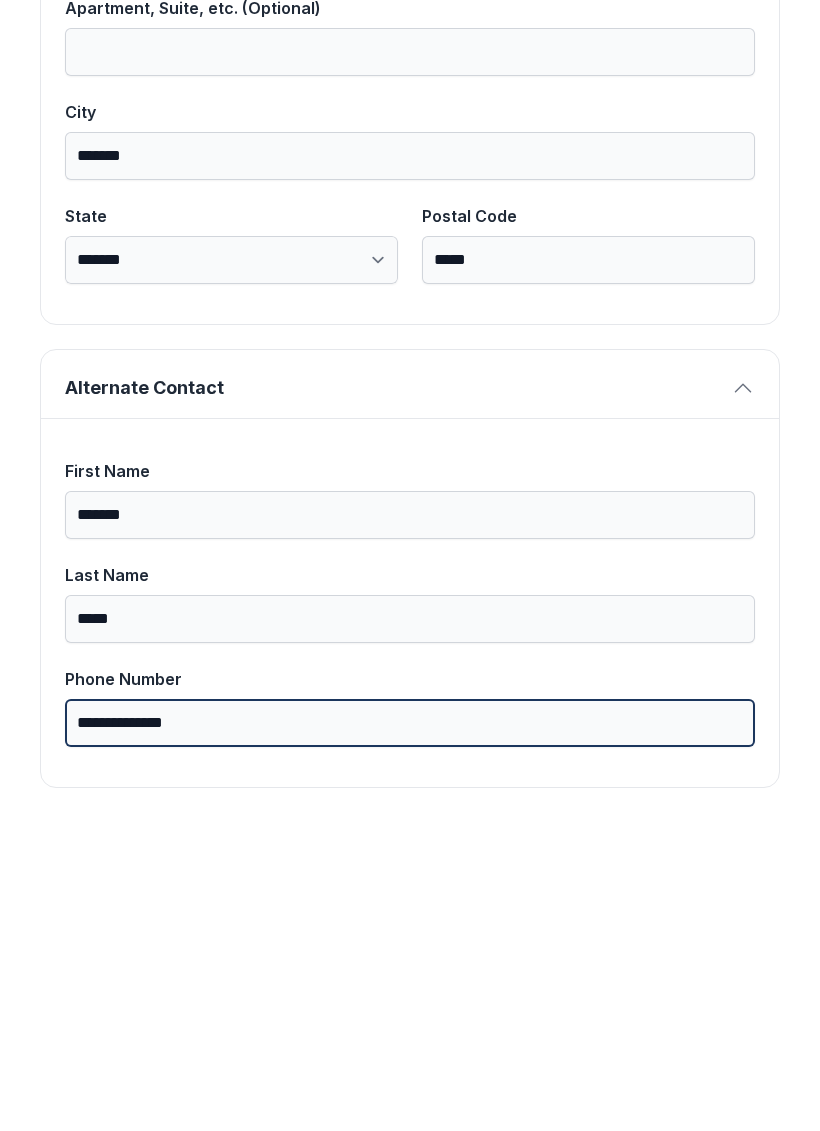 type on "**********" 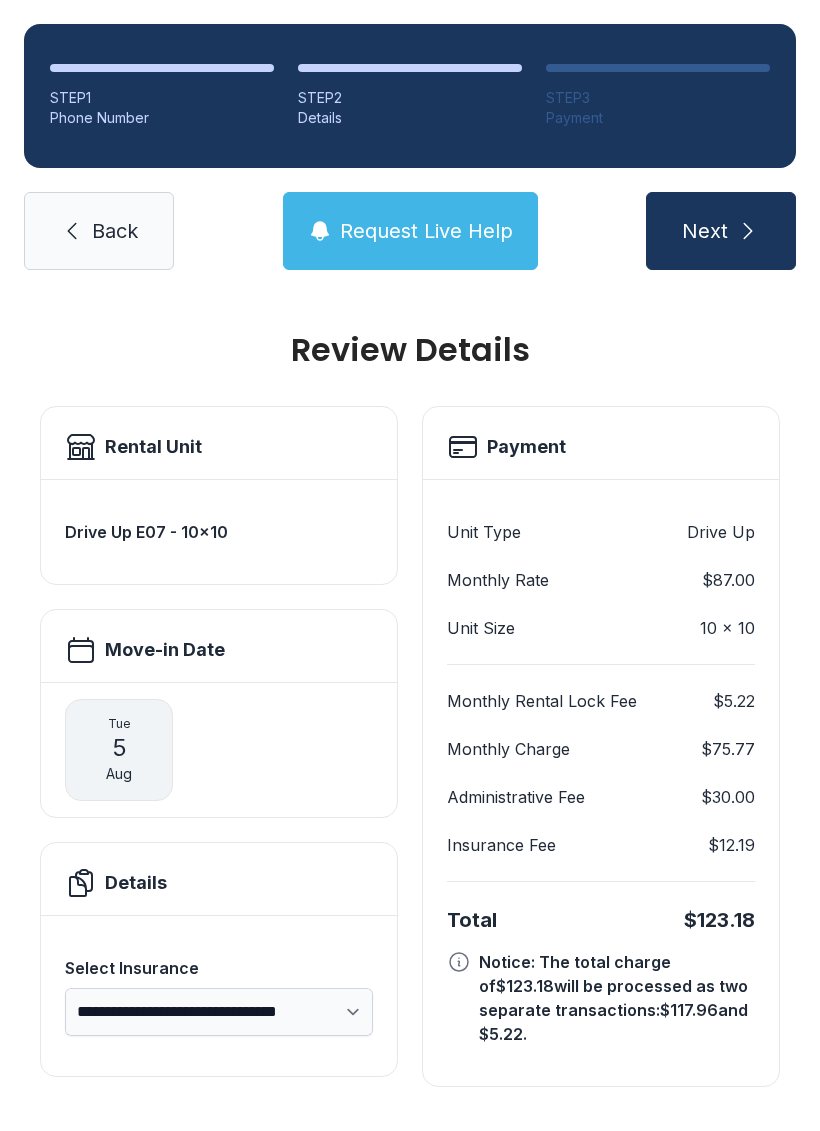 click on "Next" at bounding box center (705, 231) 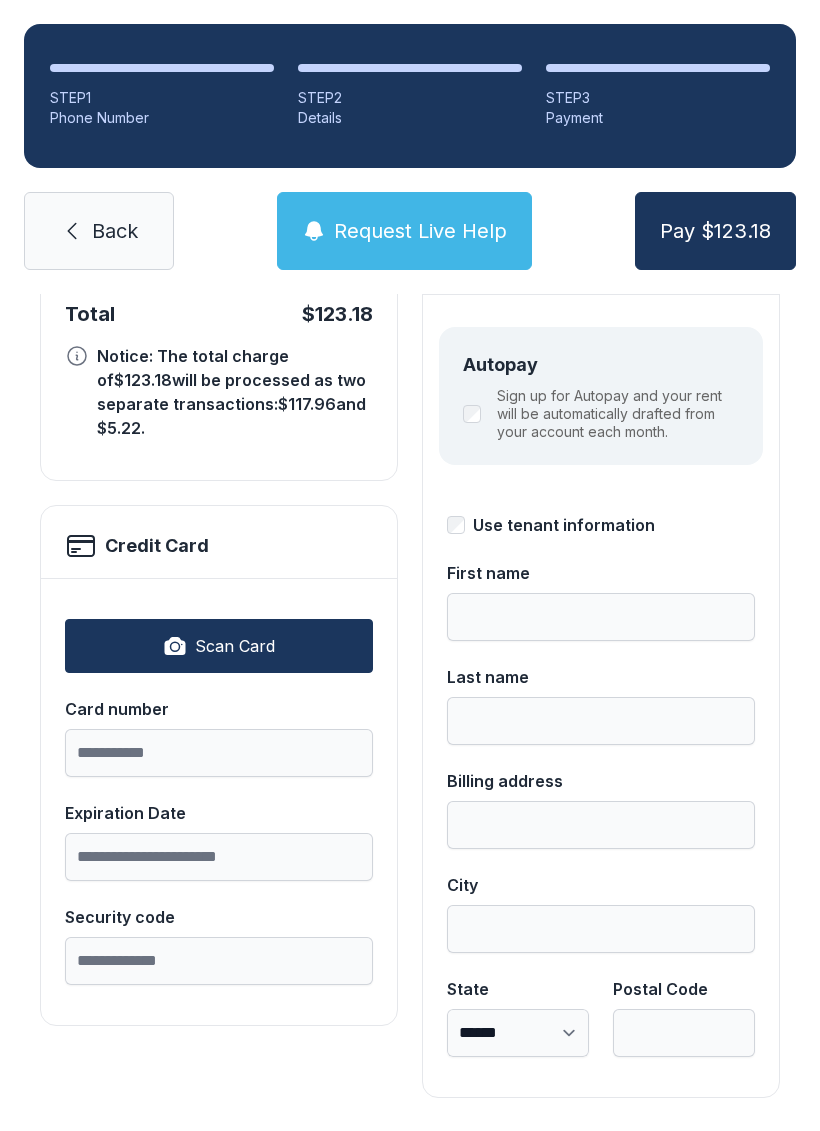 scroll, scrollTop: 218, scrollLeft: 0, axis: vertical 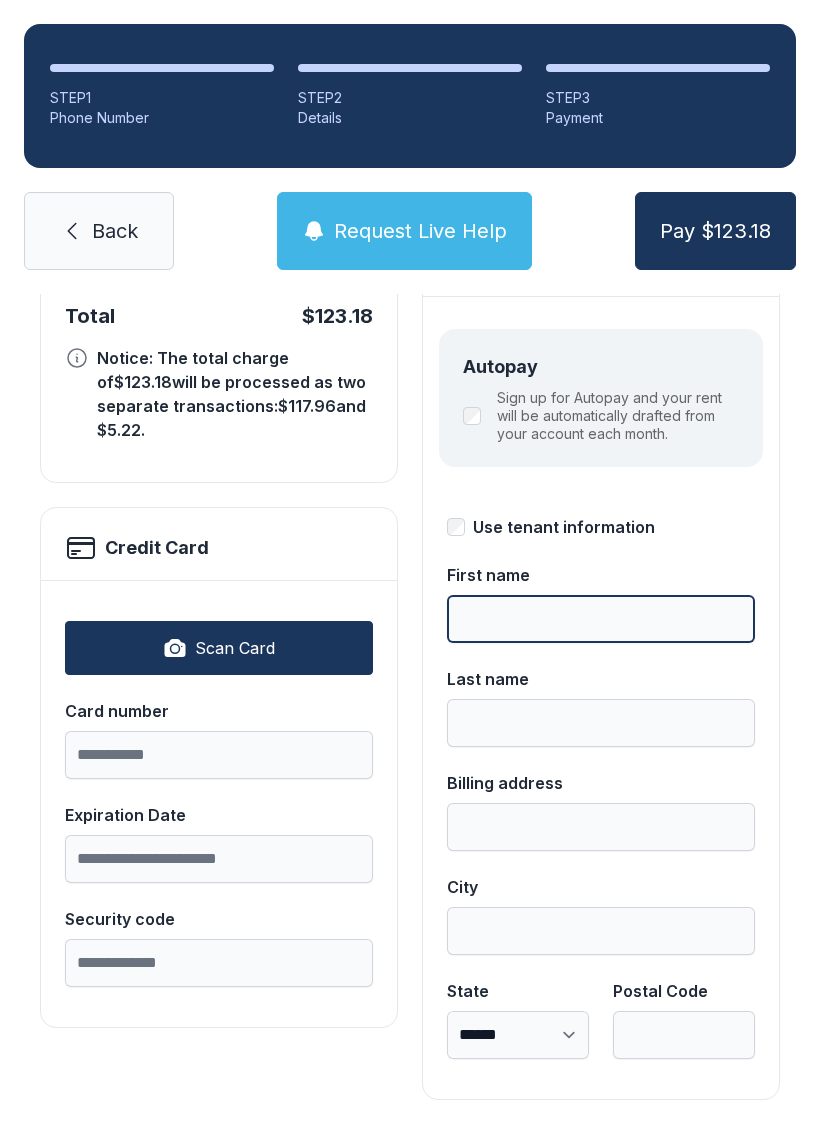 click on "First name" at bounding box center (601, 619) 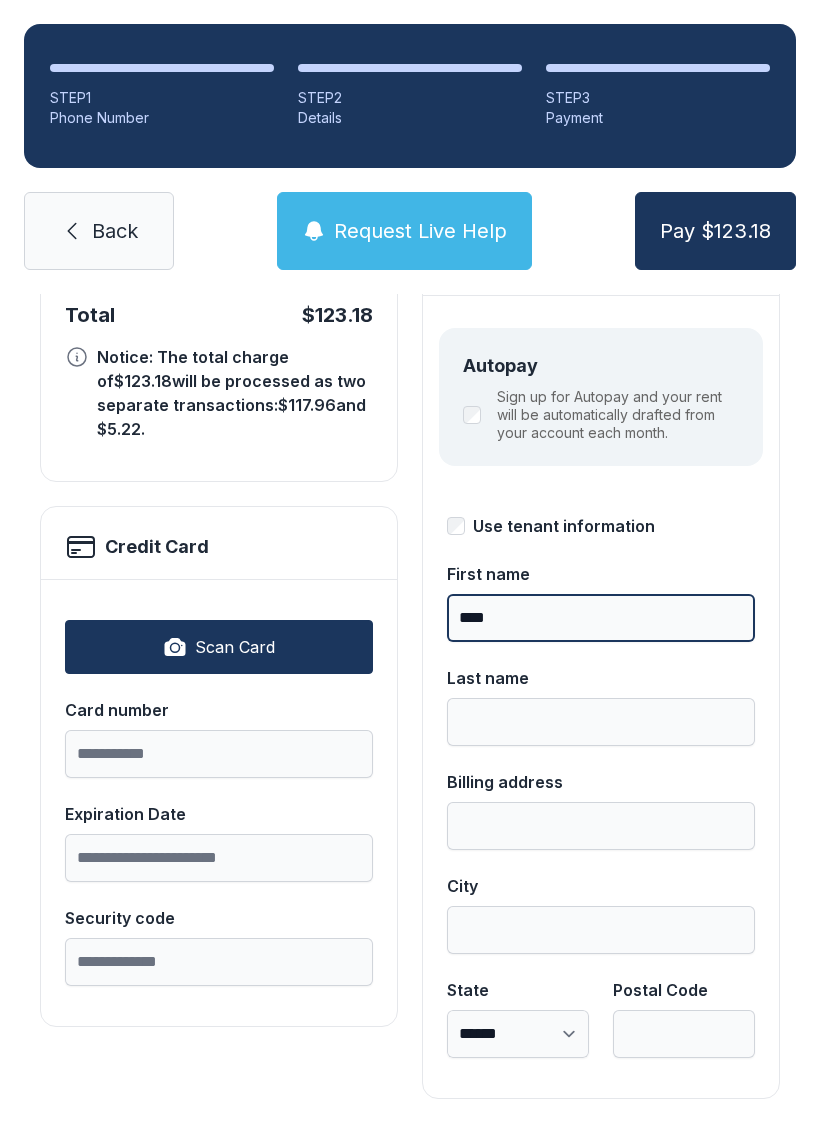 type on "****" 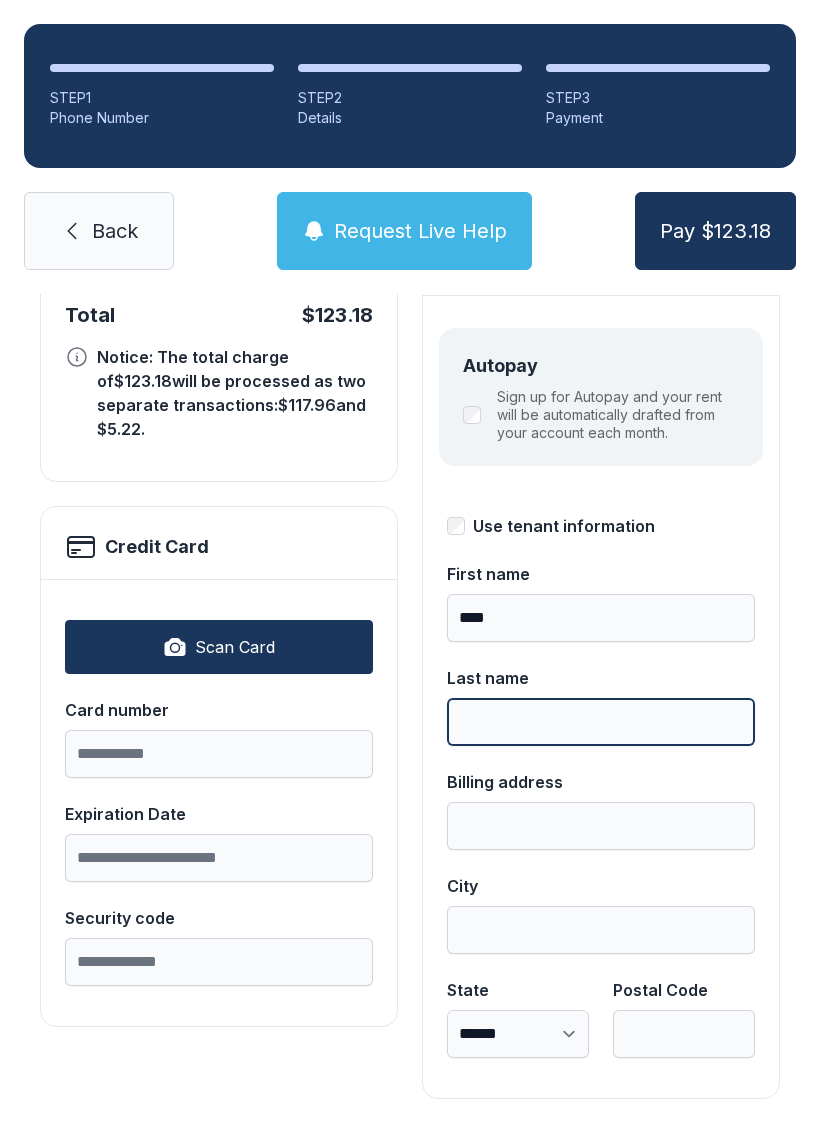 click on "Last name" at bounding box center (601, 722) 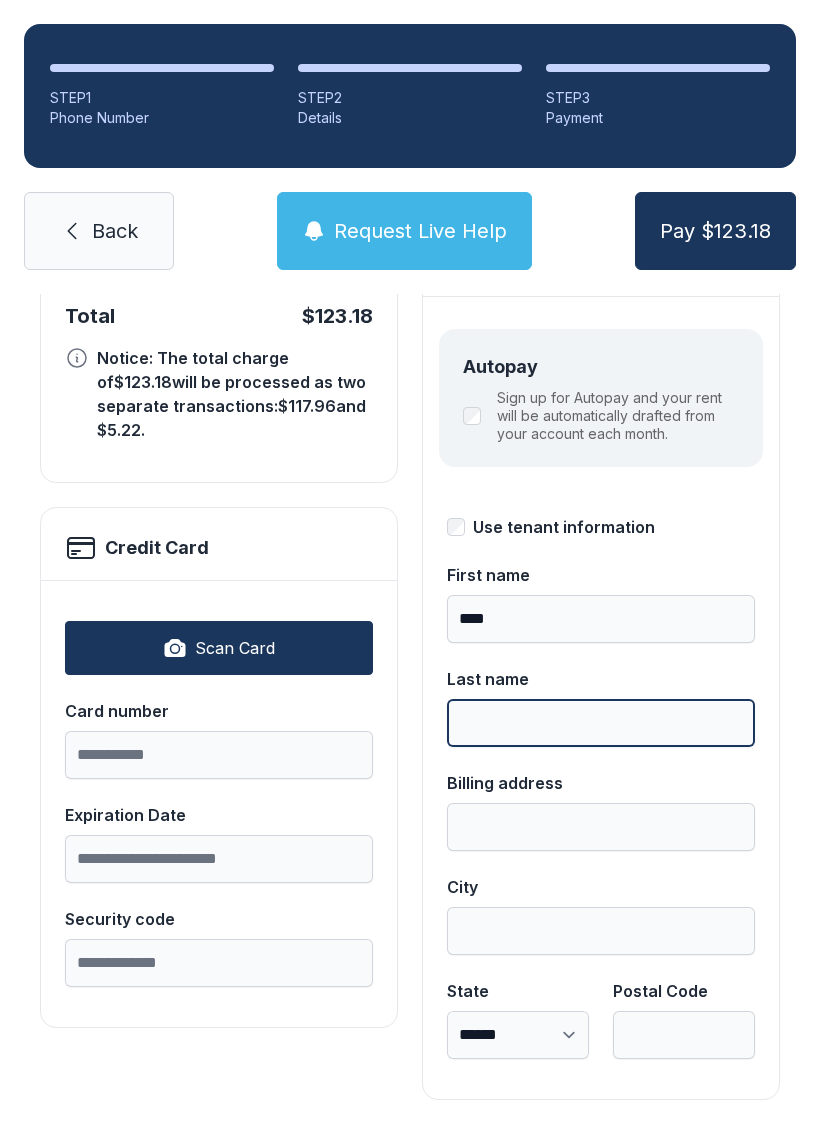 type on "*" 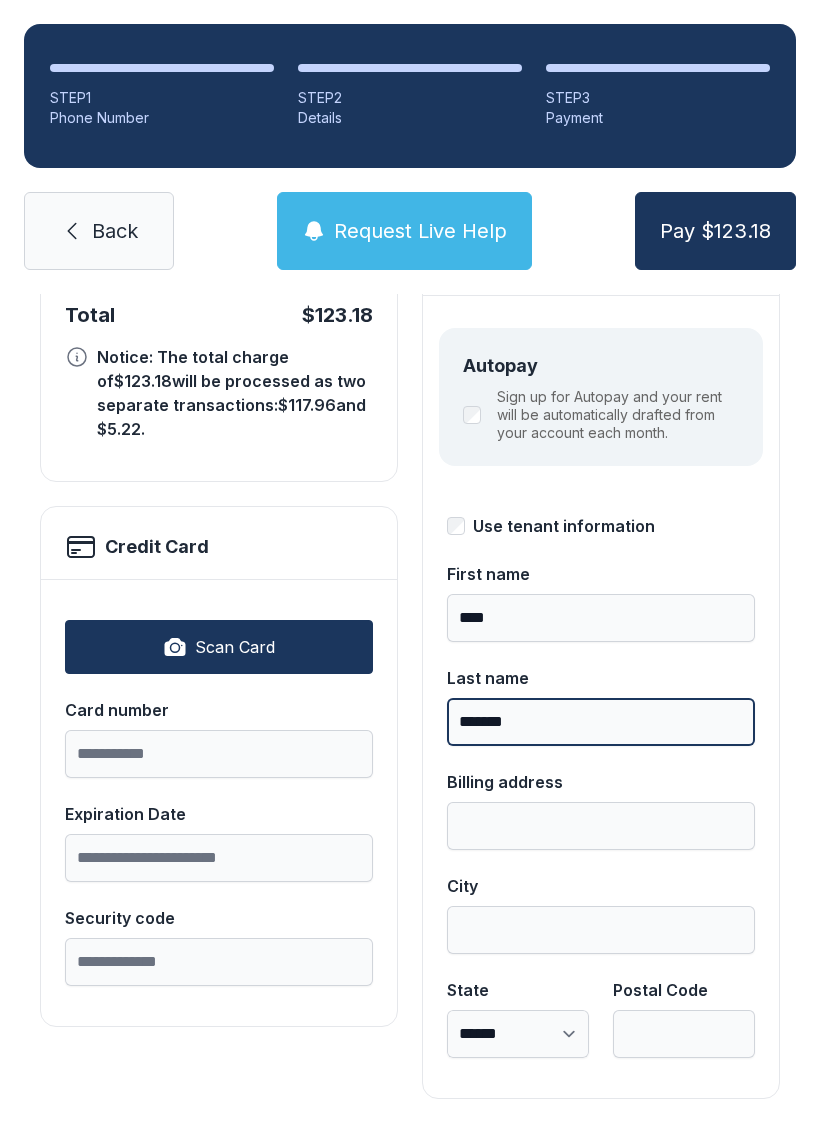 scroll, scrollTop: 218, scrollLeft: 0, axis: vertical 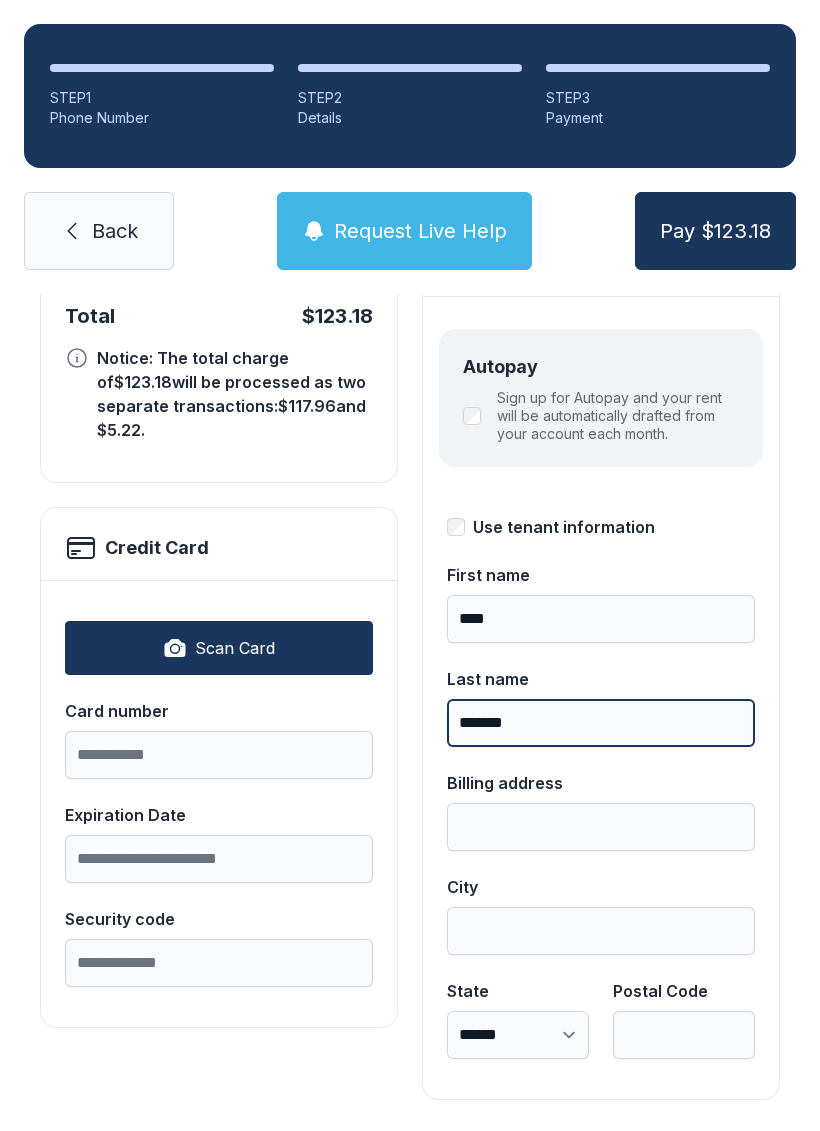 type on "*******" 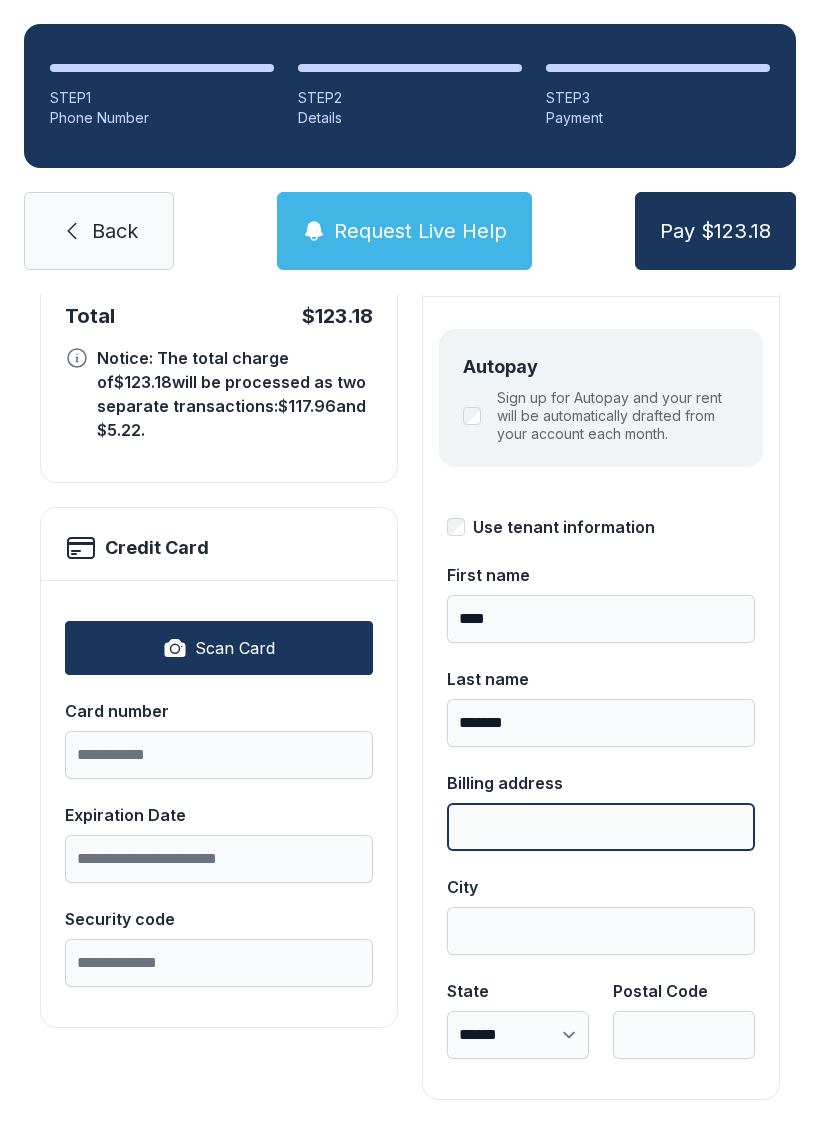scroll, scrollTop: 49, scrollLeft: 0, axis: vertical 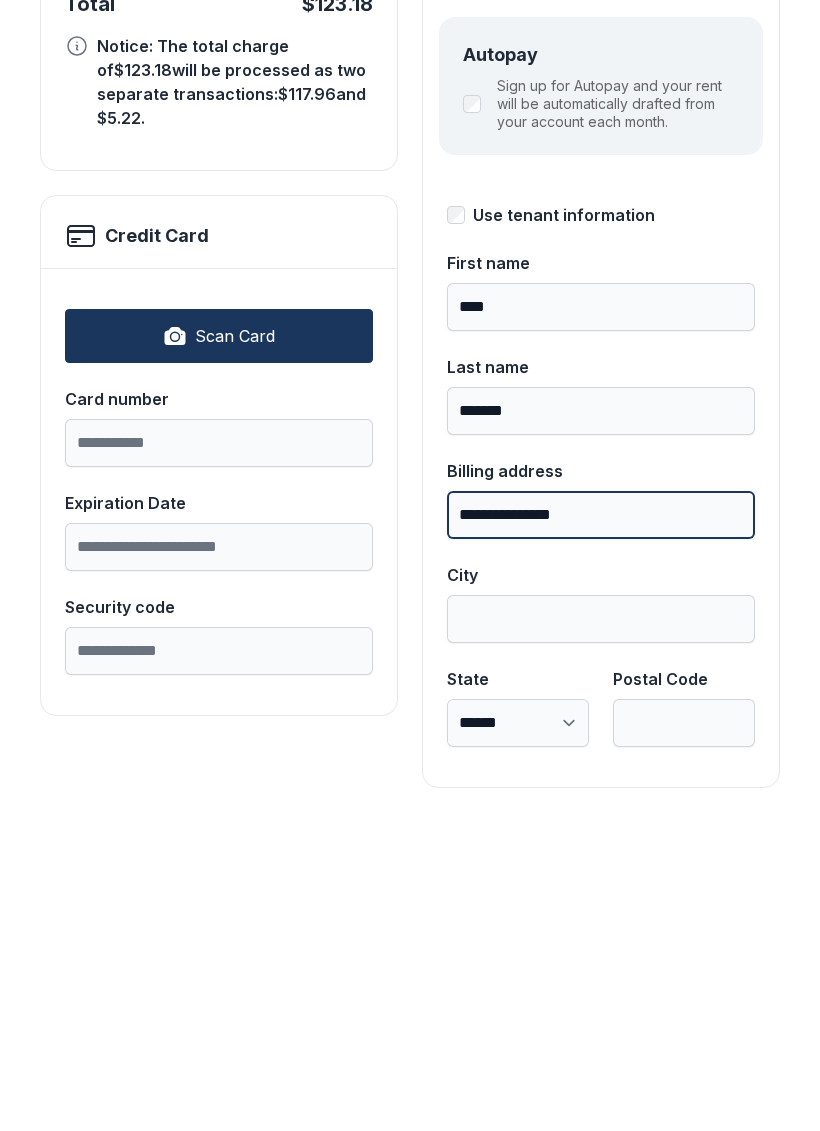type on "**********" 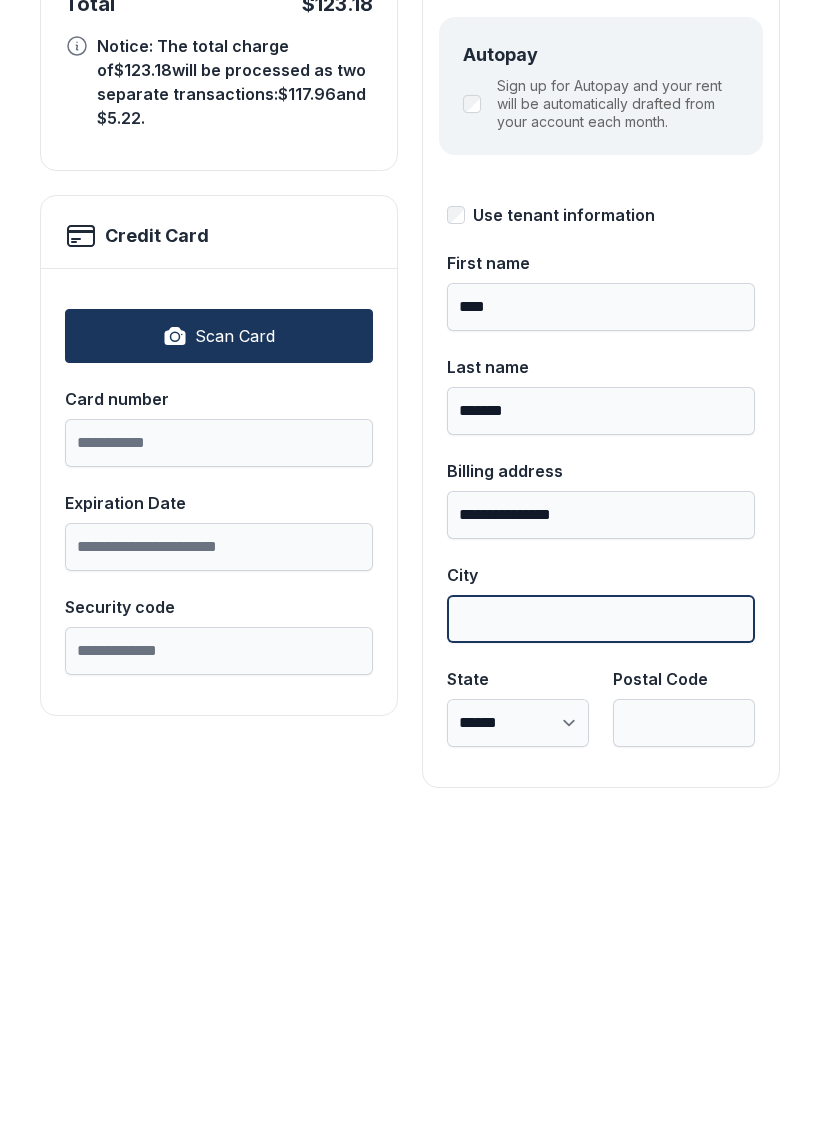 click on "City" at bounding box center [601, 931] 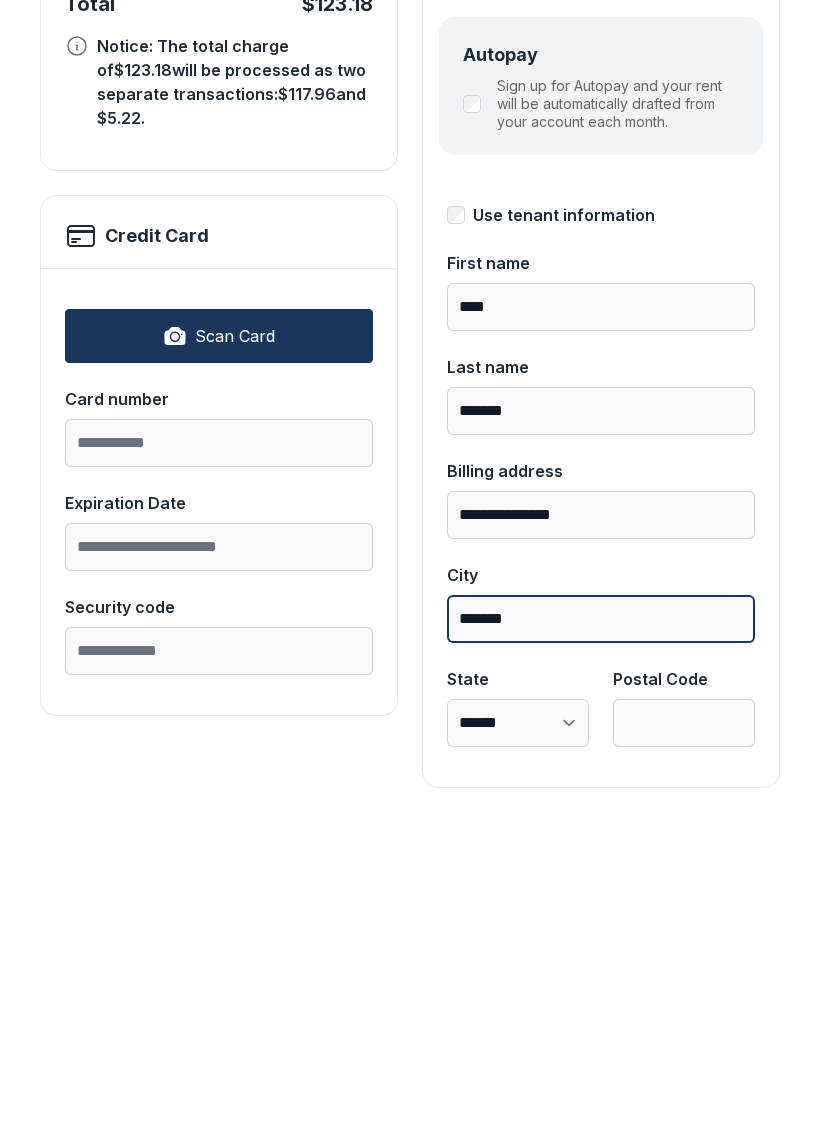 type on "*******" 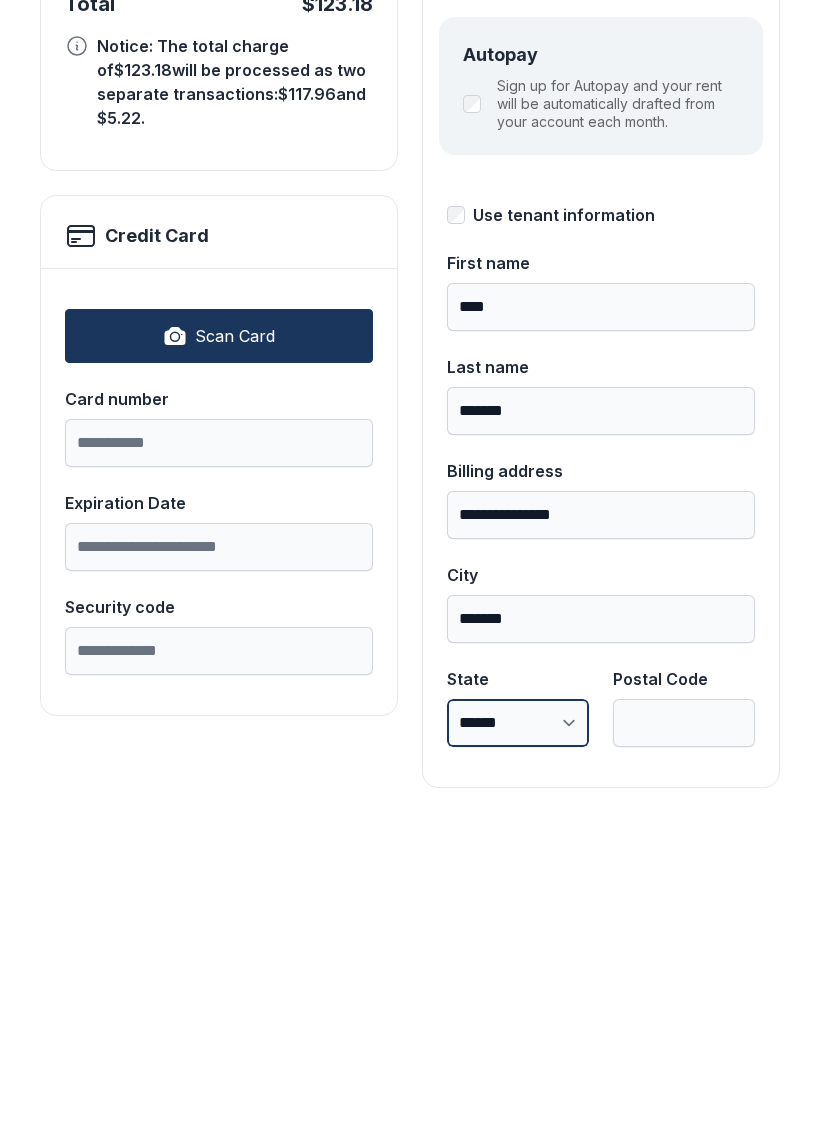click on "**********" at bounding box center [518, 1035] 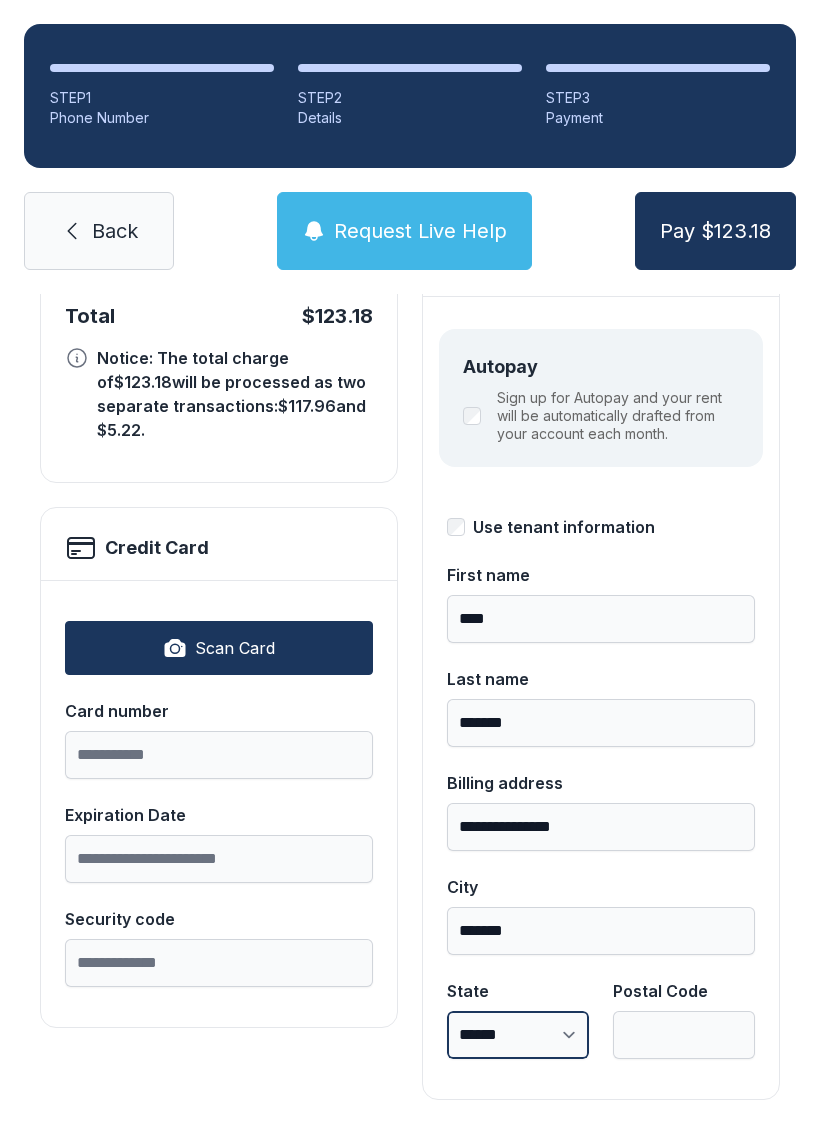 select on "**" 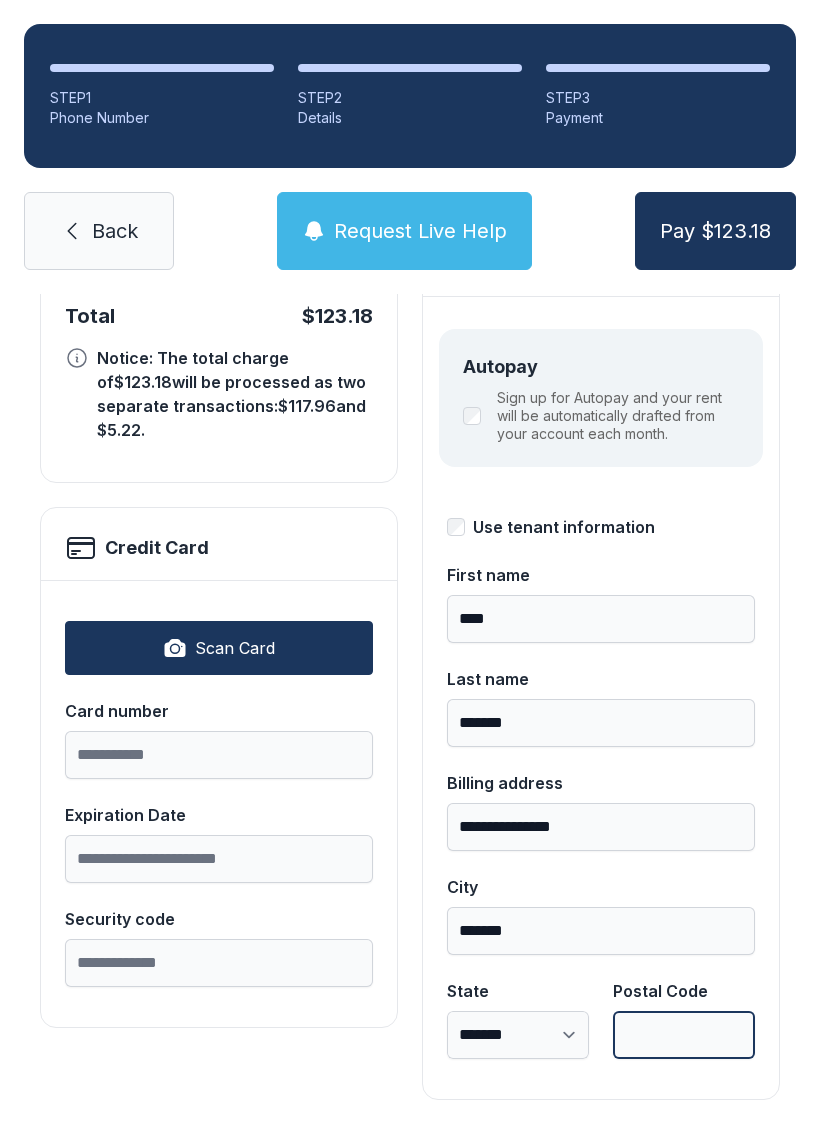 click on "Postal Code" at bounding box center (684, 1035) 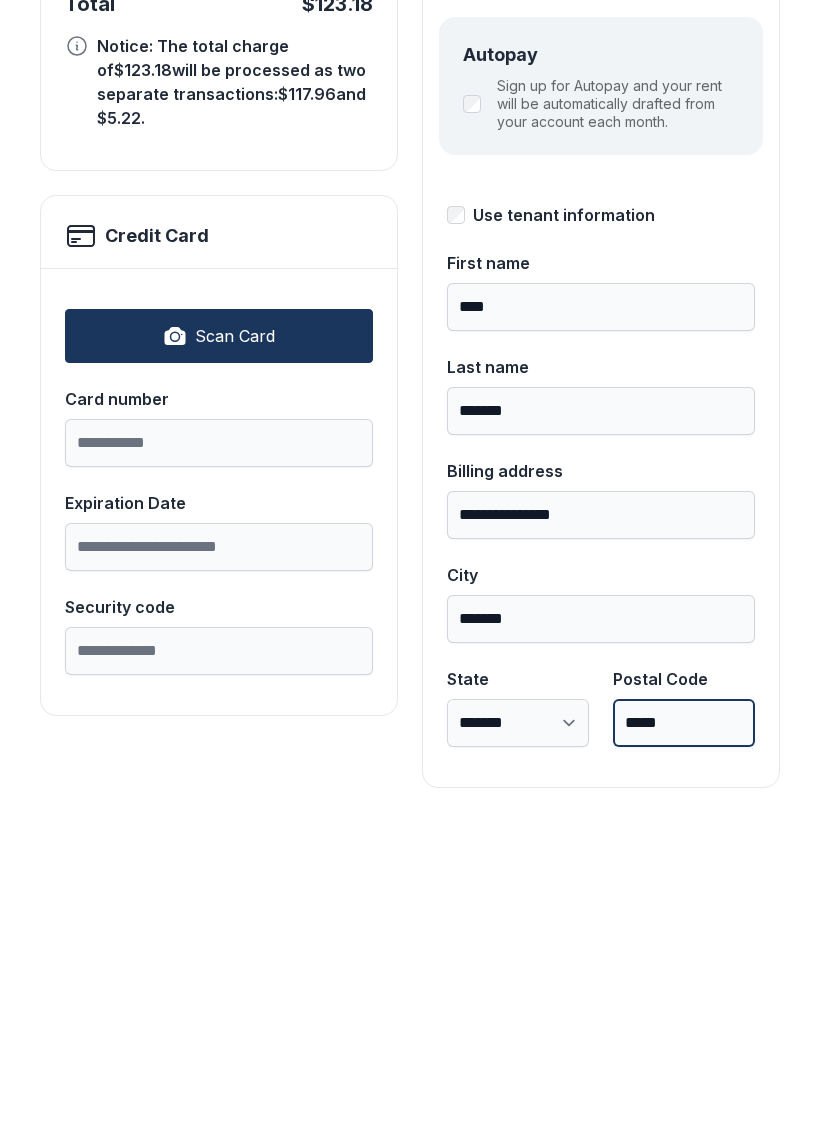 type on "*****" 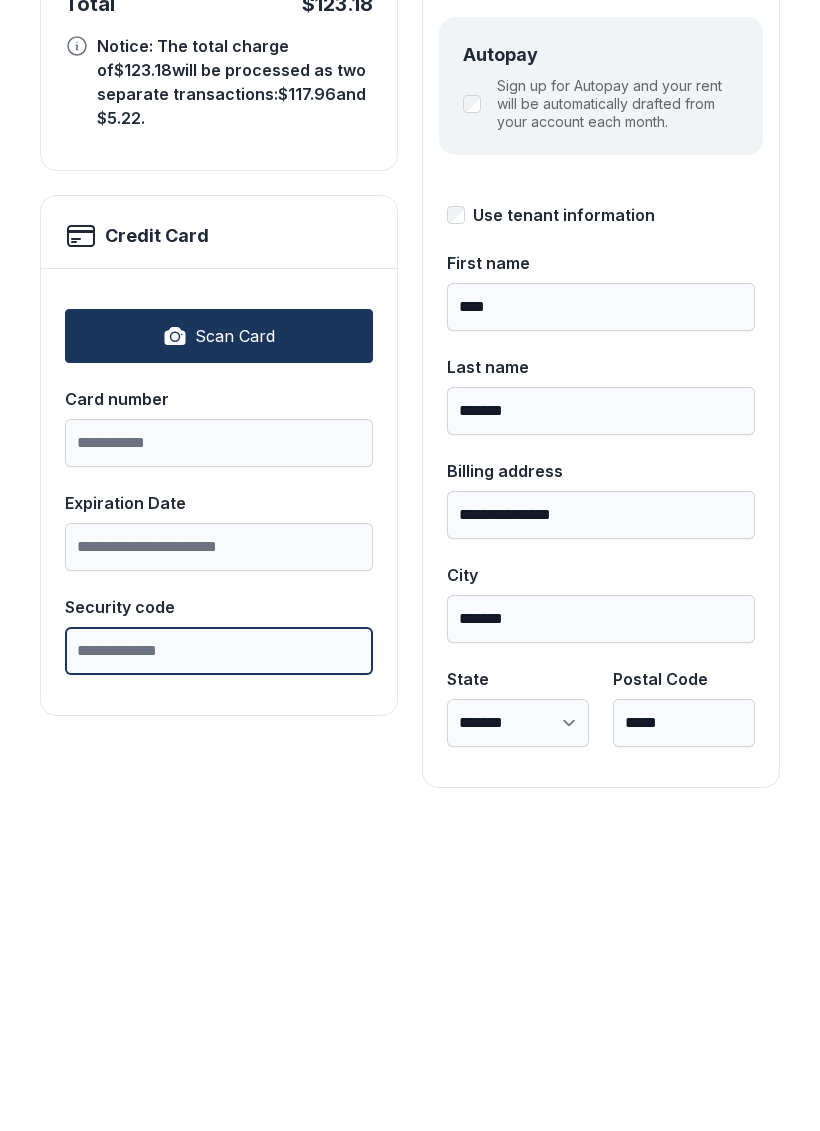 click on "Security code" at bounding box center (219, 963) 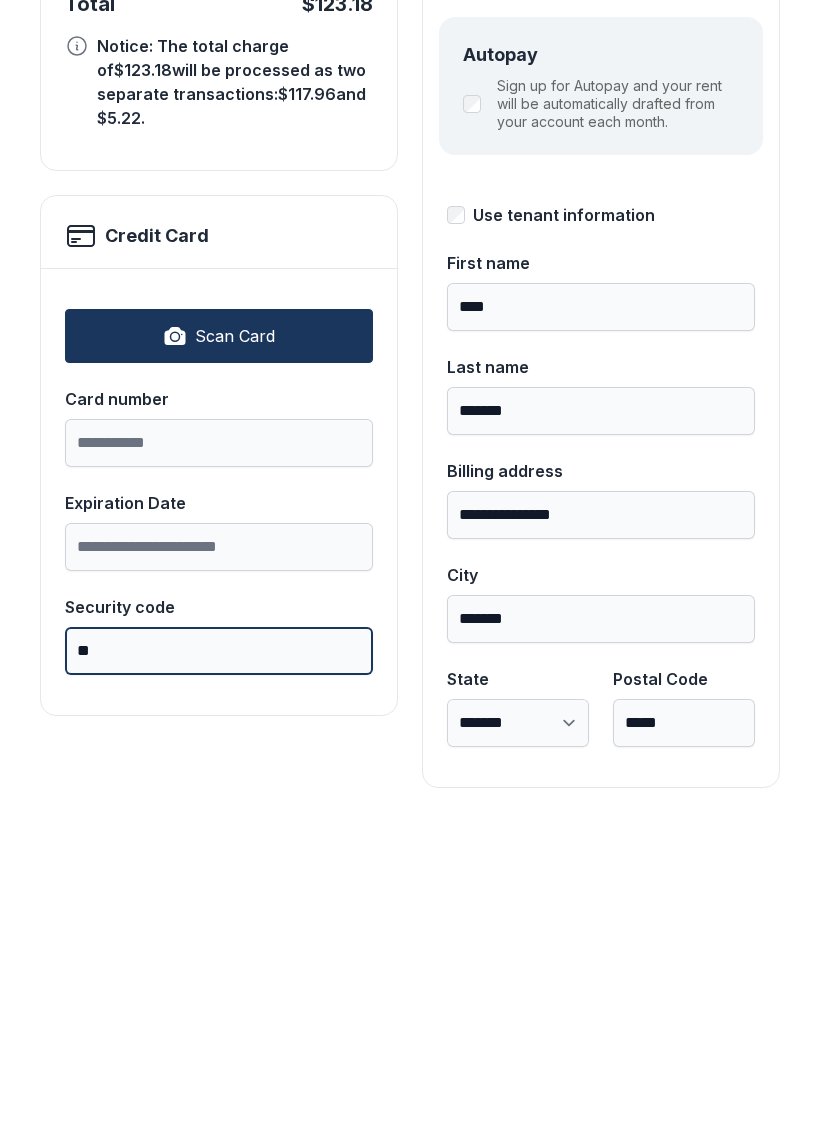 type on "*" 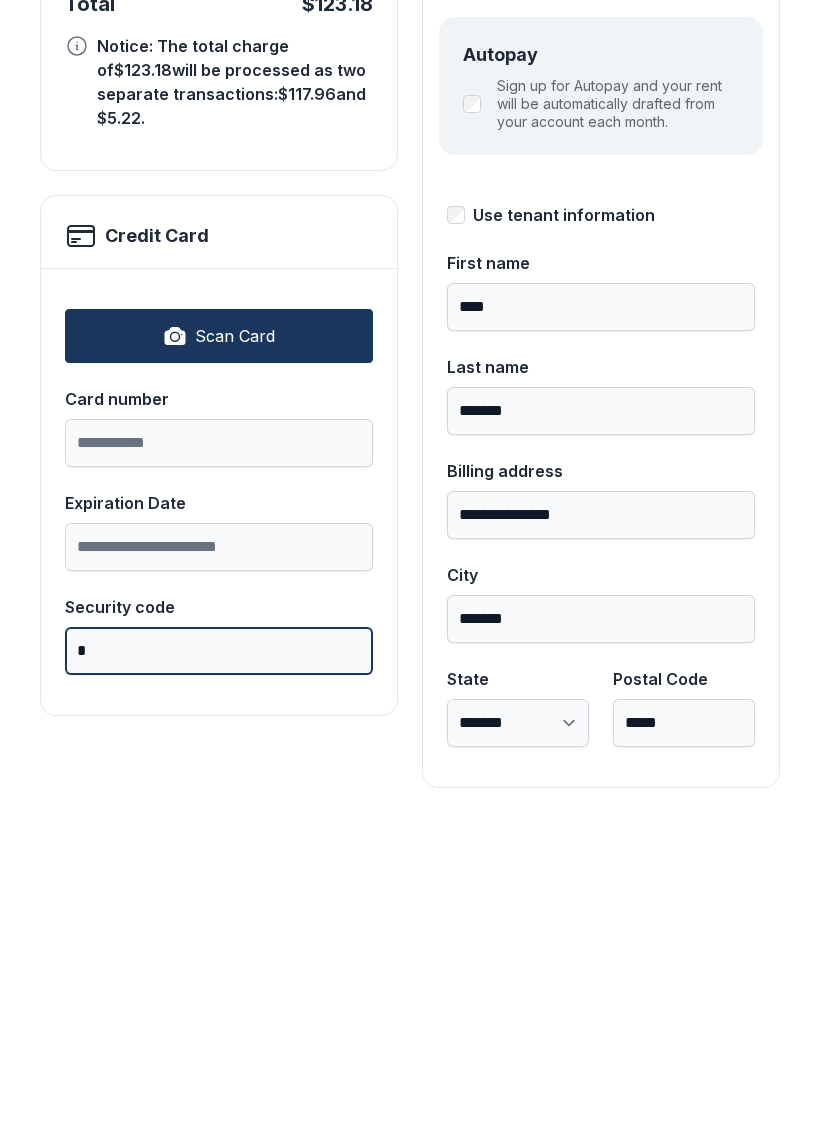 type 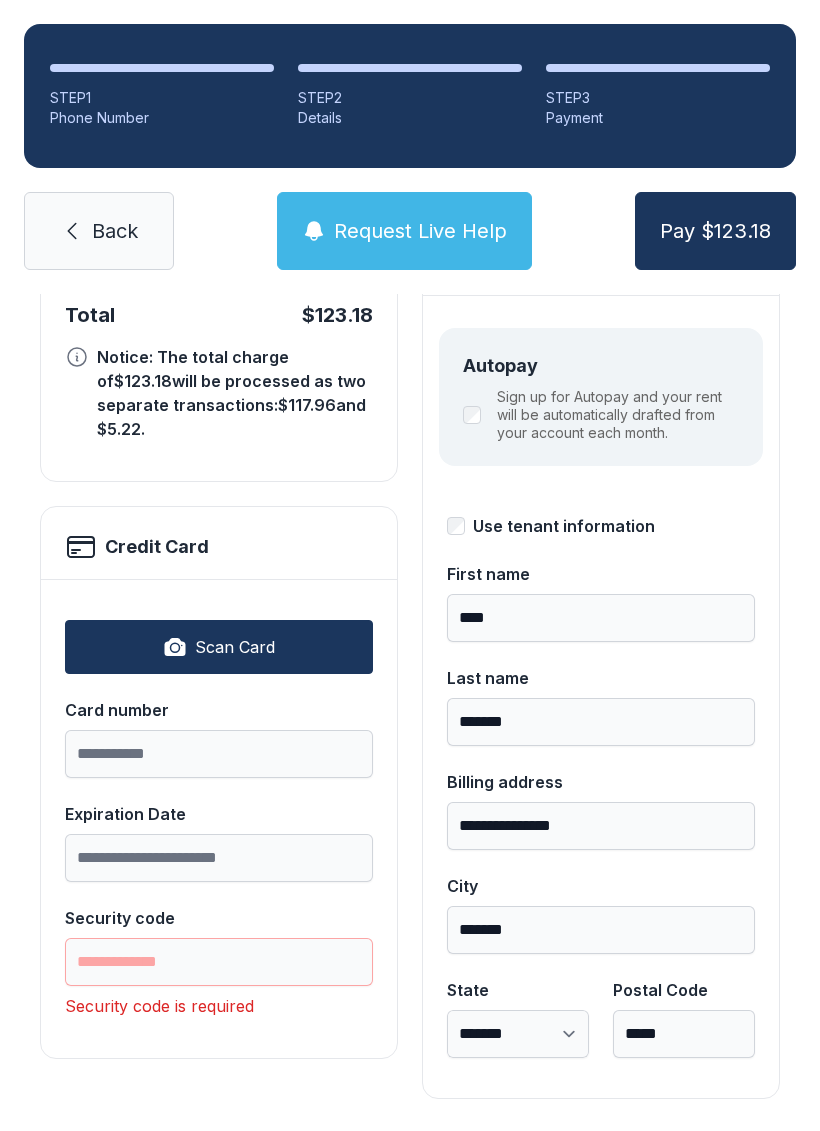 scroll, scrollTop: 218, scrollLeft: 0, axis: vertical 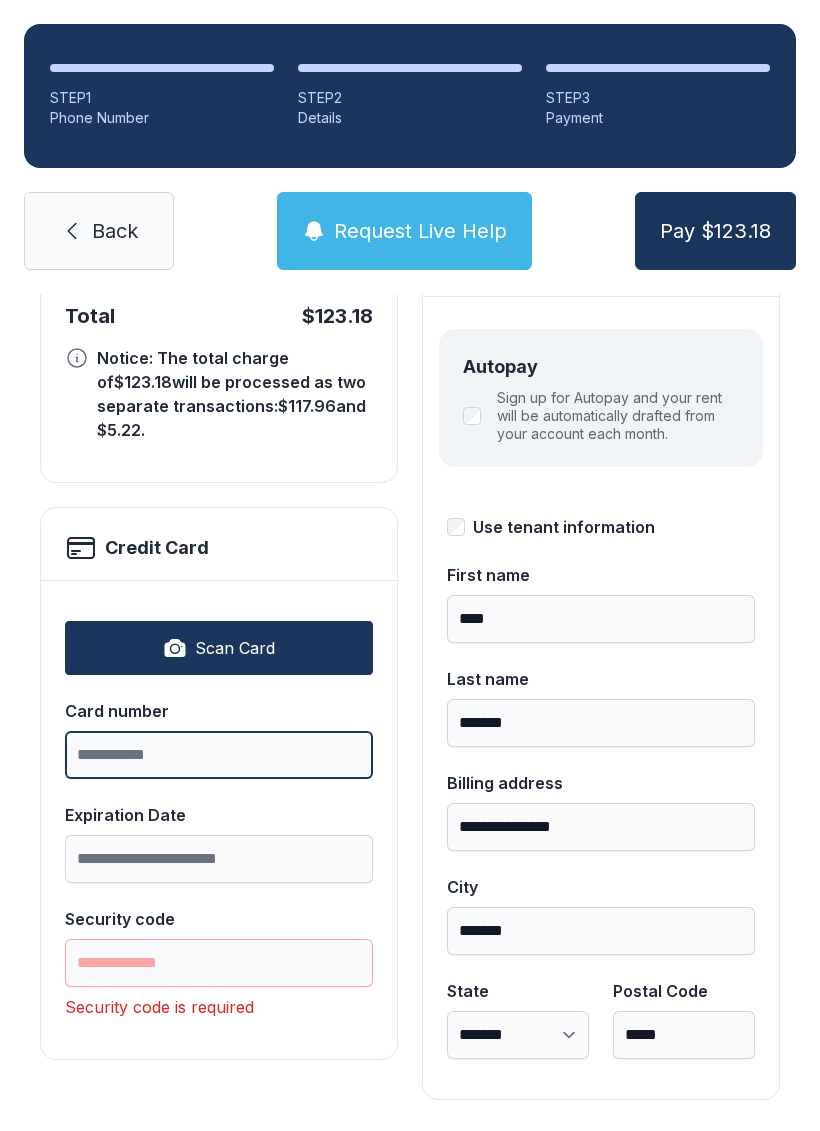 click on "Card number" at bounding box center [219, 755] 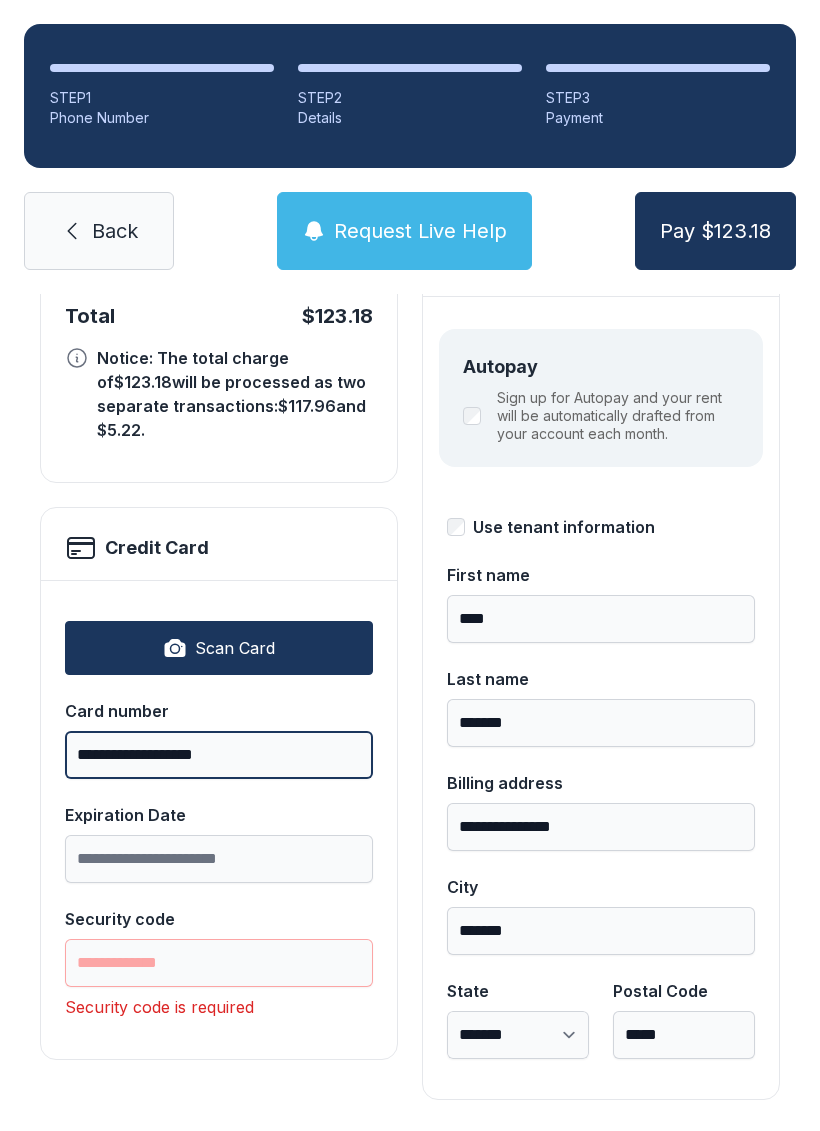 type on "**********" 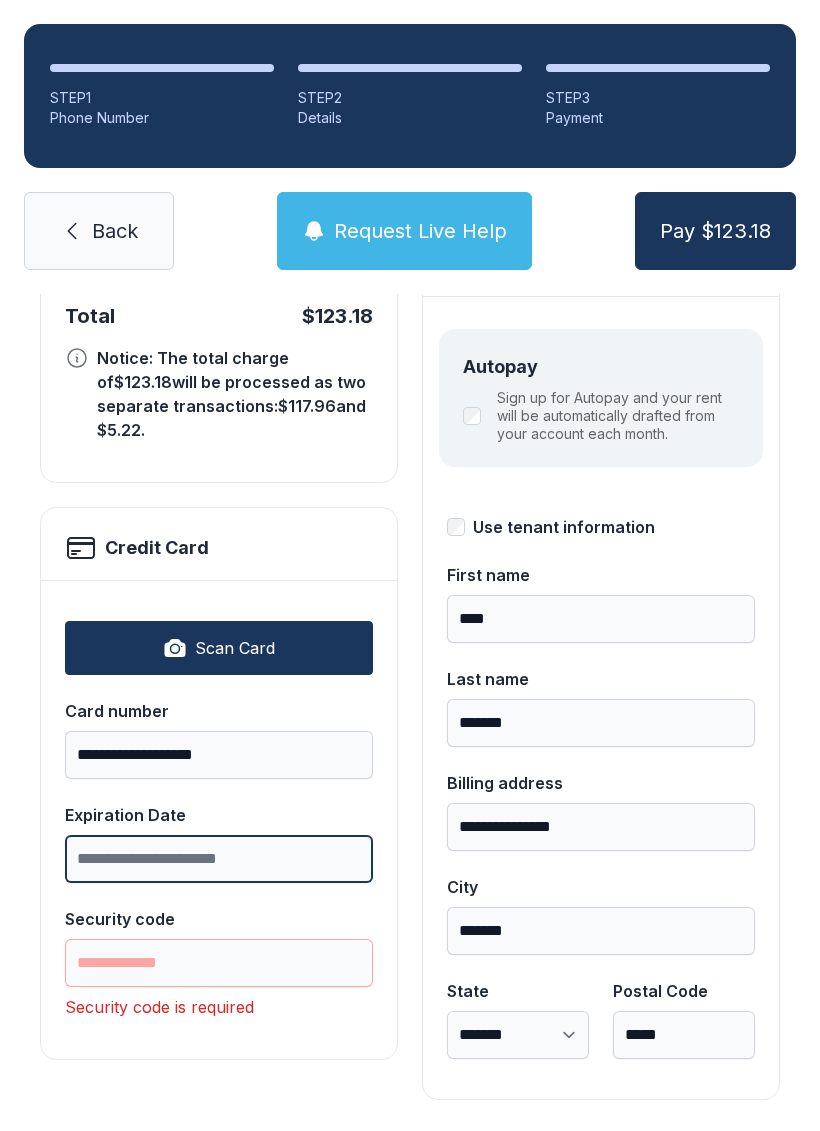 click on "Expiration Date" at bounding box center [219, 859] 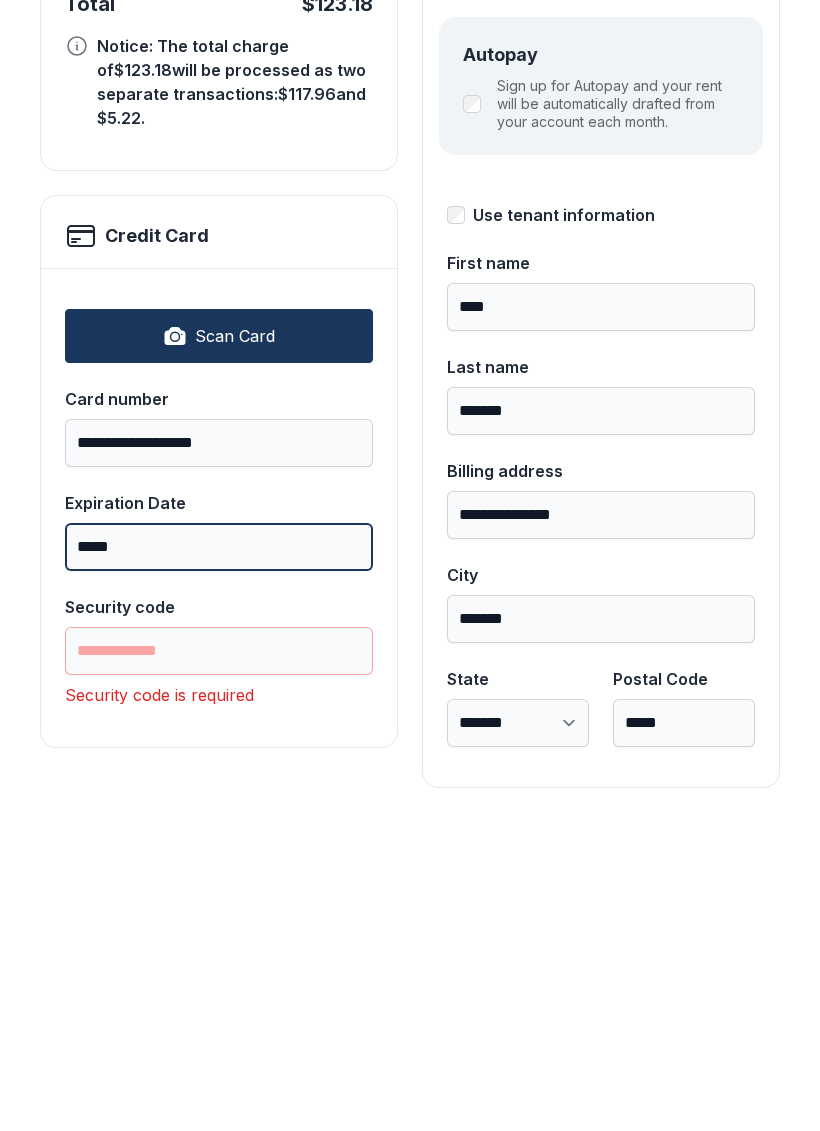 type on "*****" 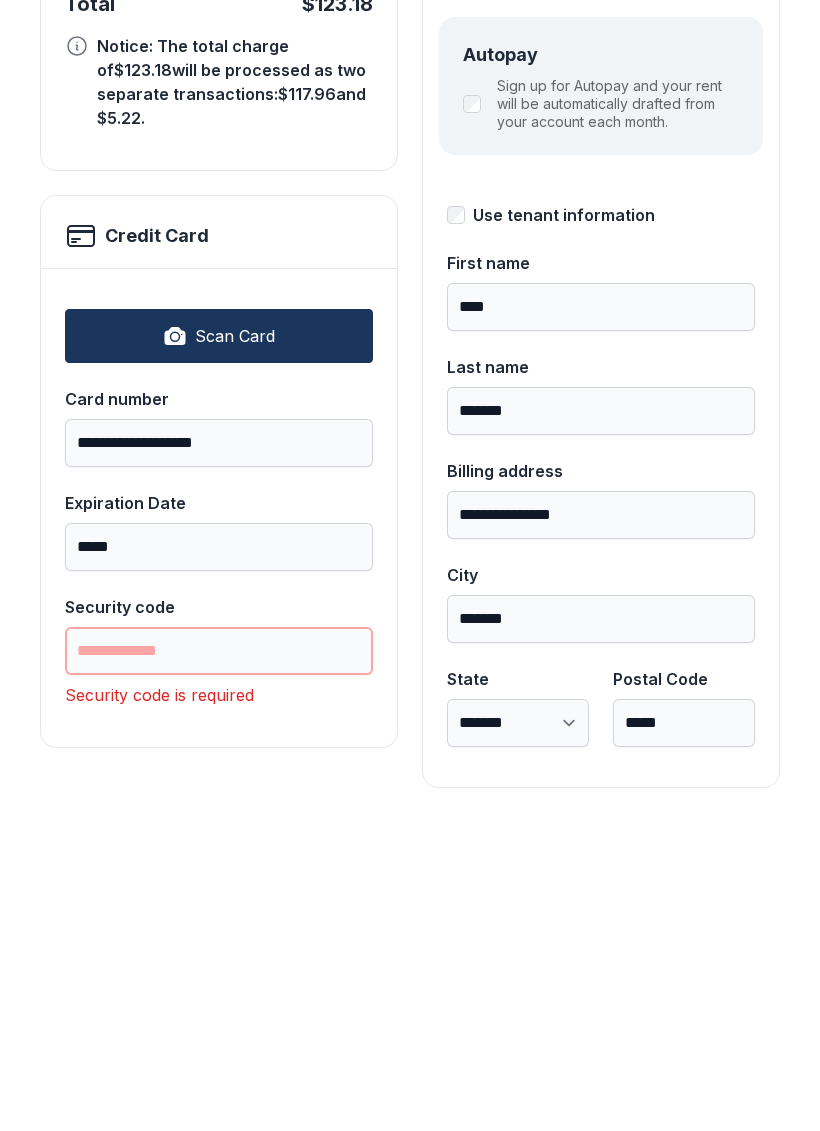 click on "Security code" at bounding box center [219, 963] 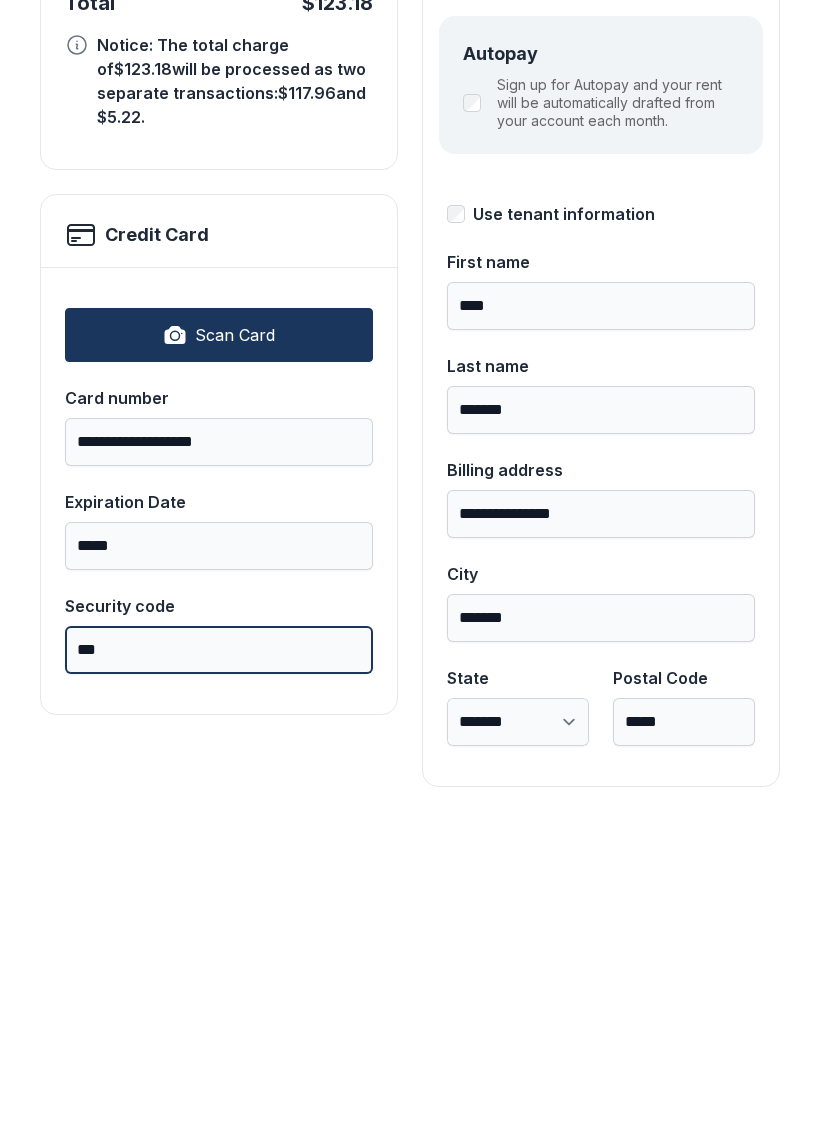 scroll, scrollTop: 218, scrollLeft: 0, axis: vertical 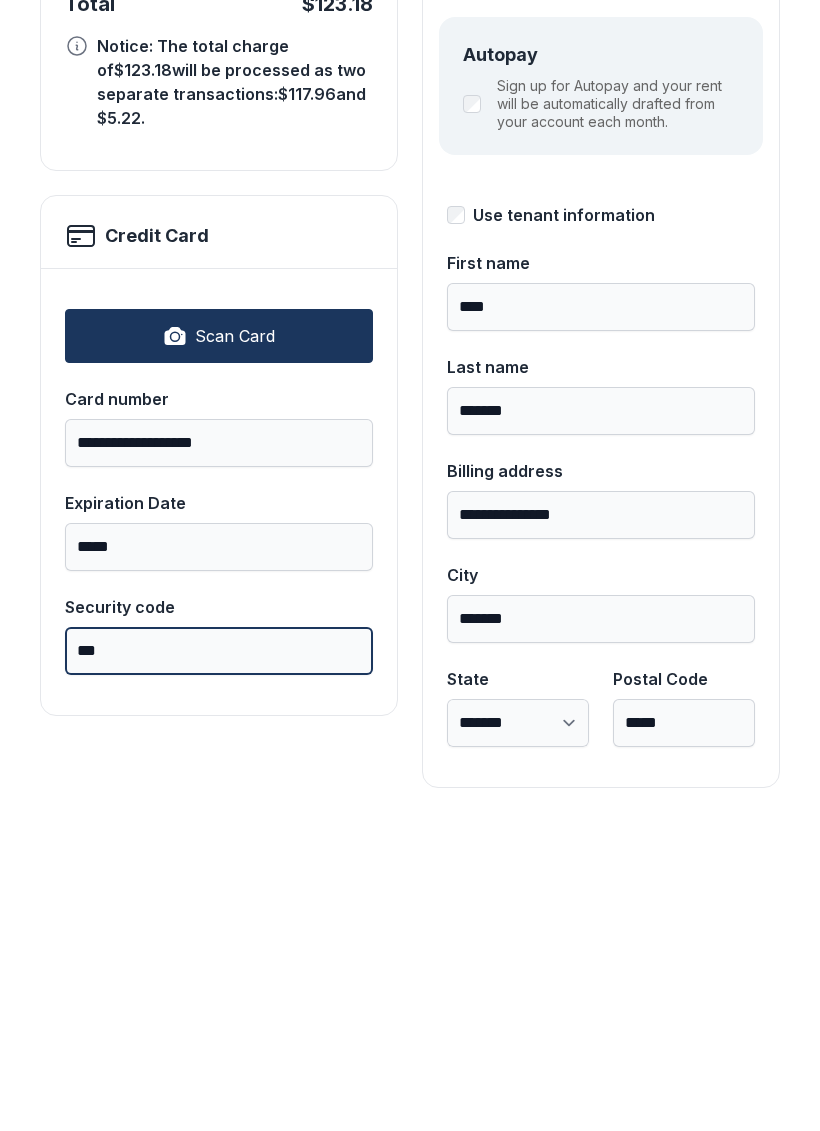 type on "***" 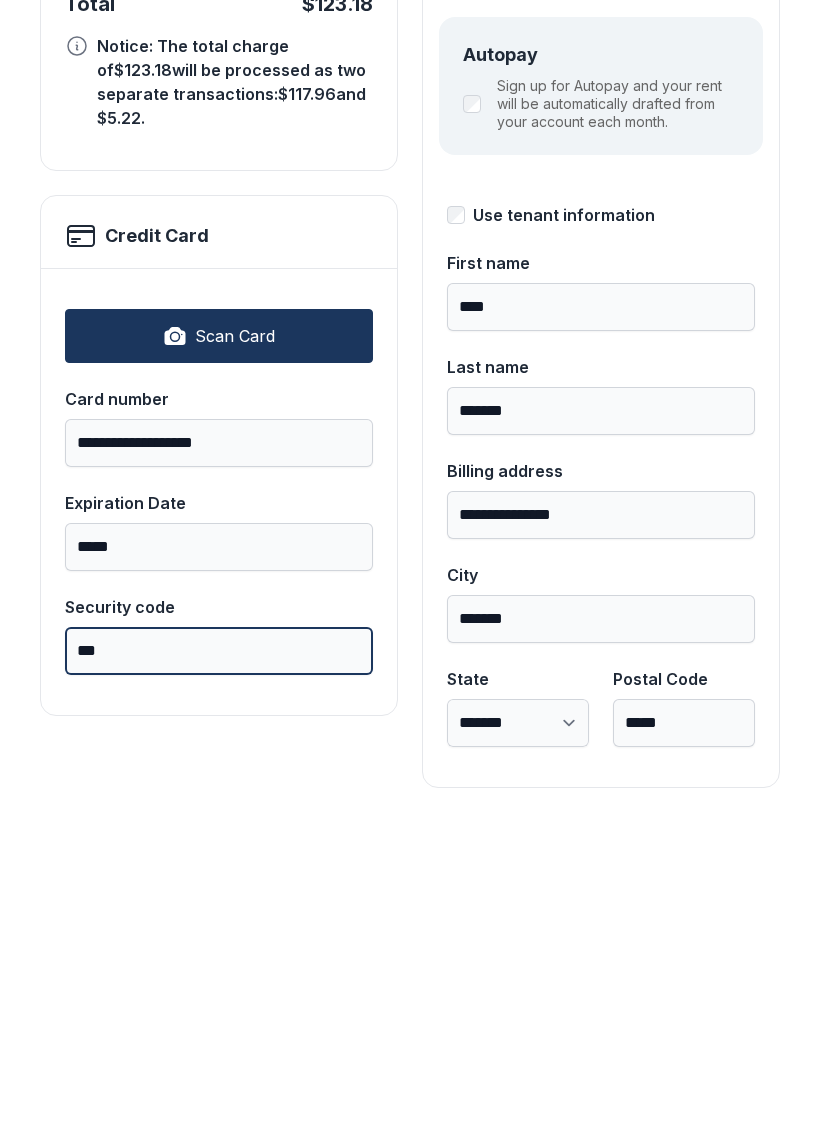 click on "Pay $123.18" at bounding box center [715, 231] 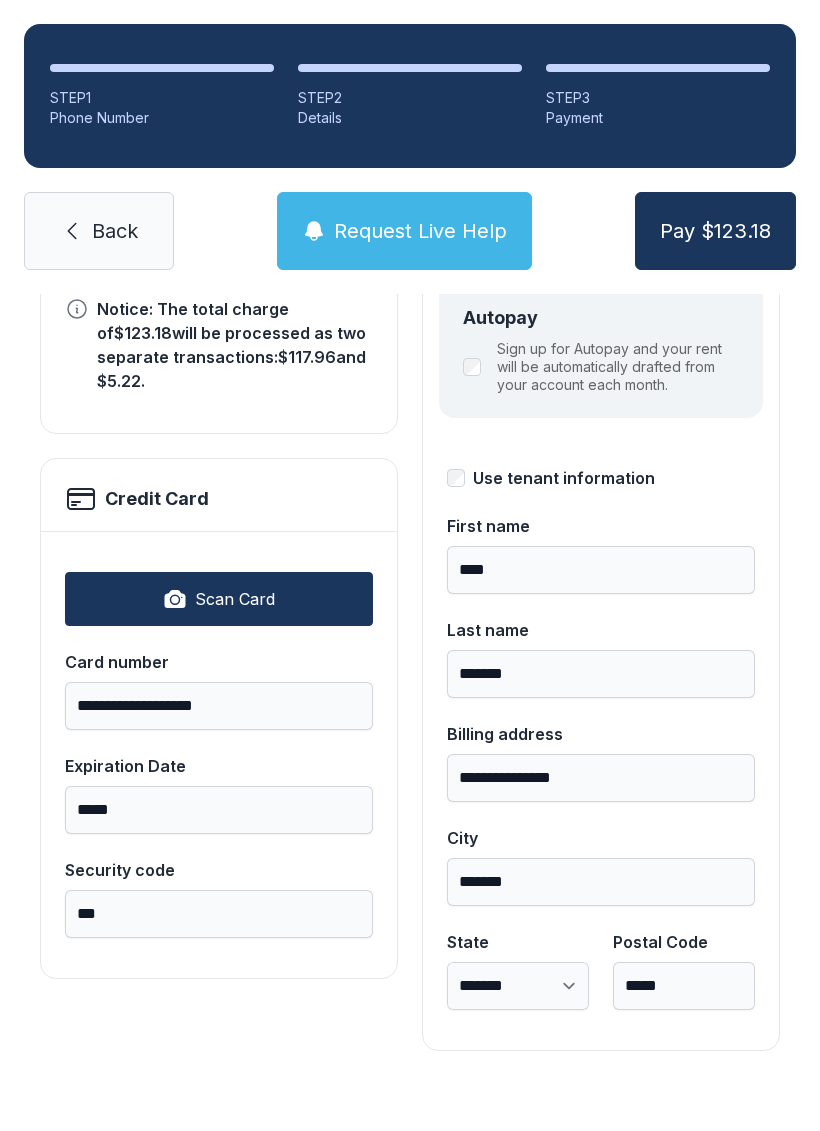 scroll, scrollTop: 285, scrollLeft: 0, axis: vertical 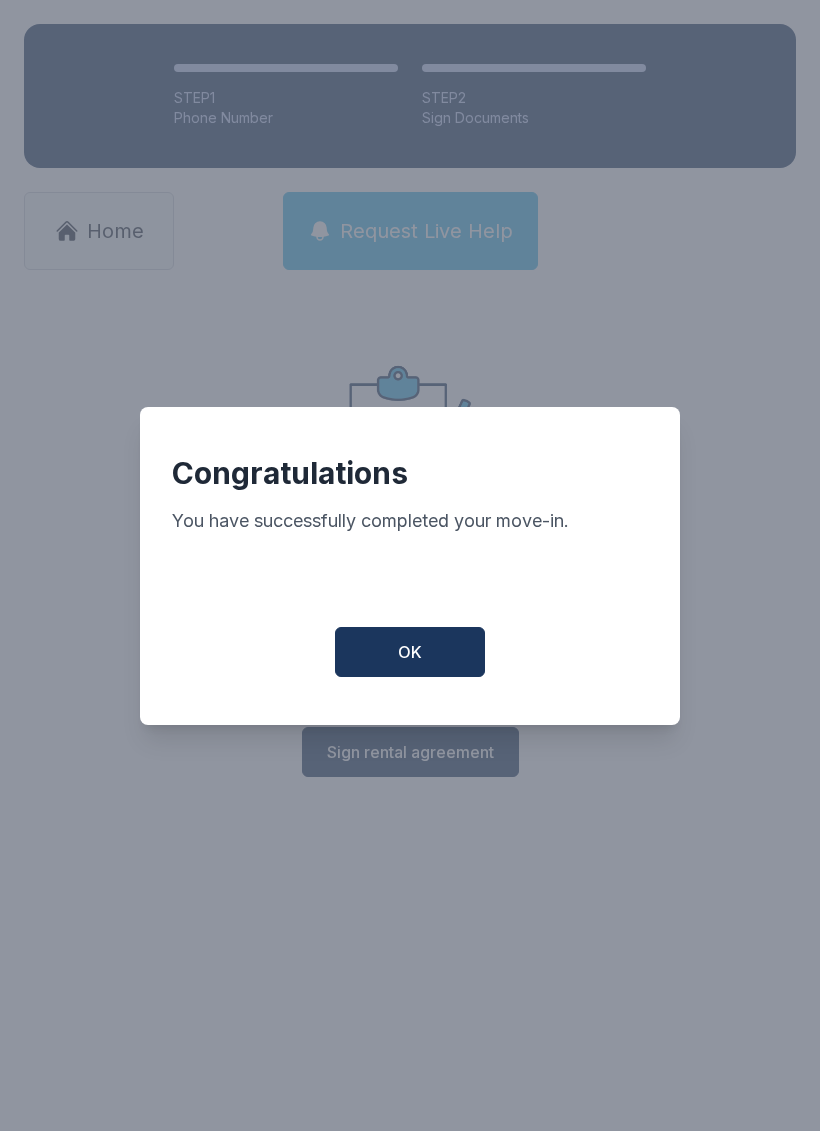 click on "OK" at bounding box center [410, 652] 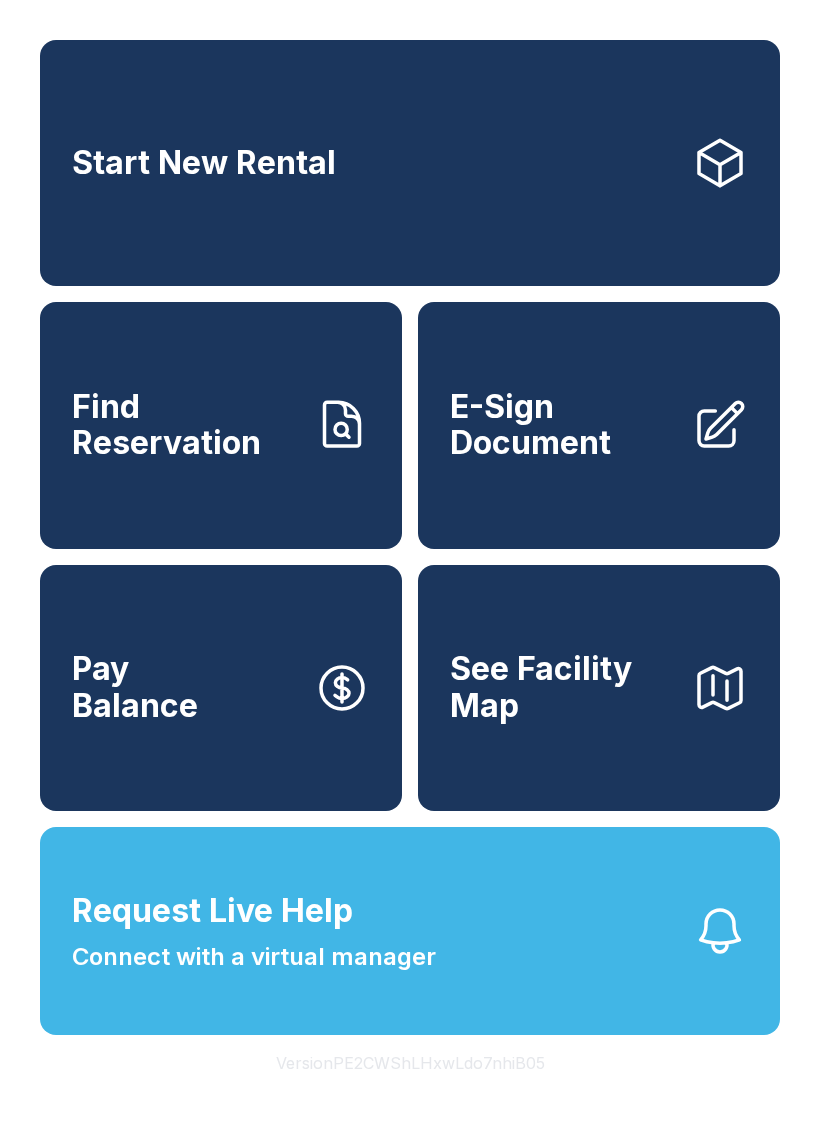 click on "See Facility Map" at bounding box center [563, 687] 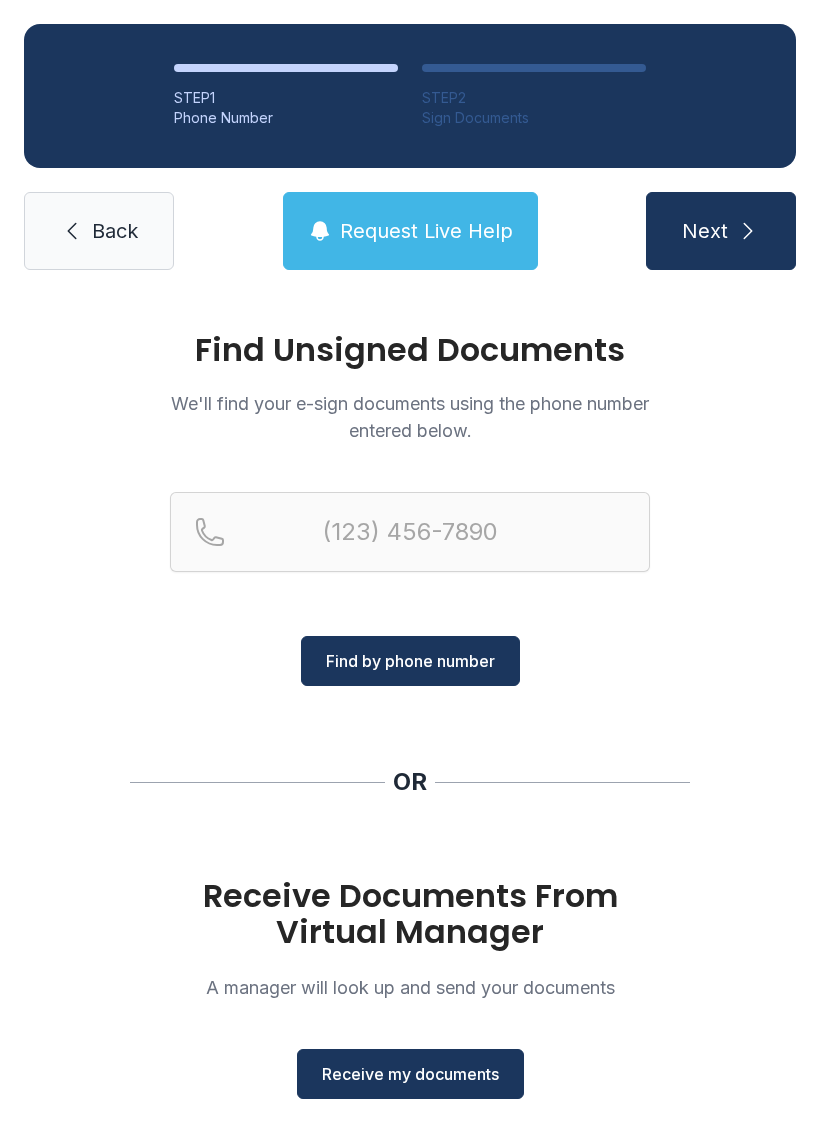 click on "Receive my documents" at bounding box center (410, 1074) 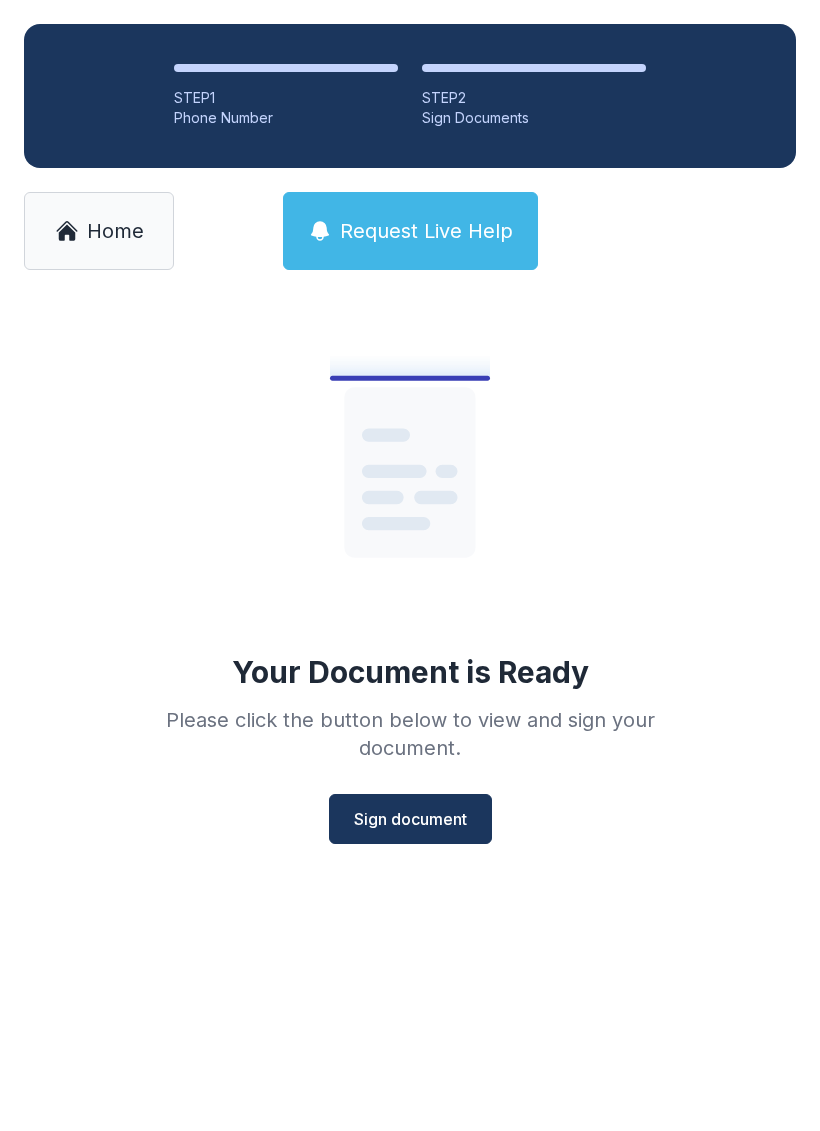 click on "Sign document" at bounding box center (410, 819) 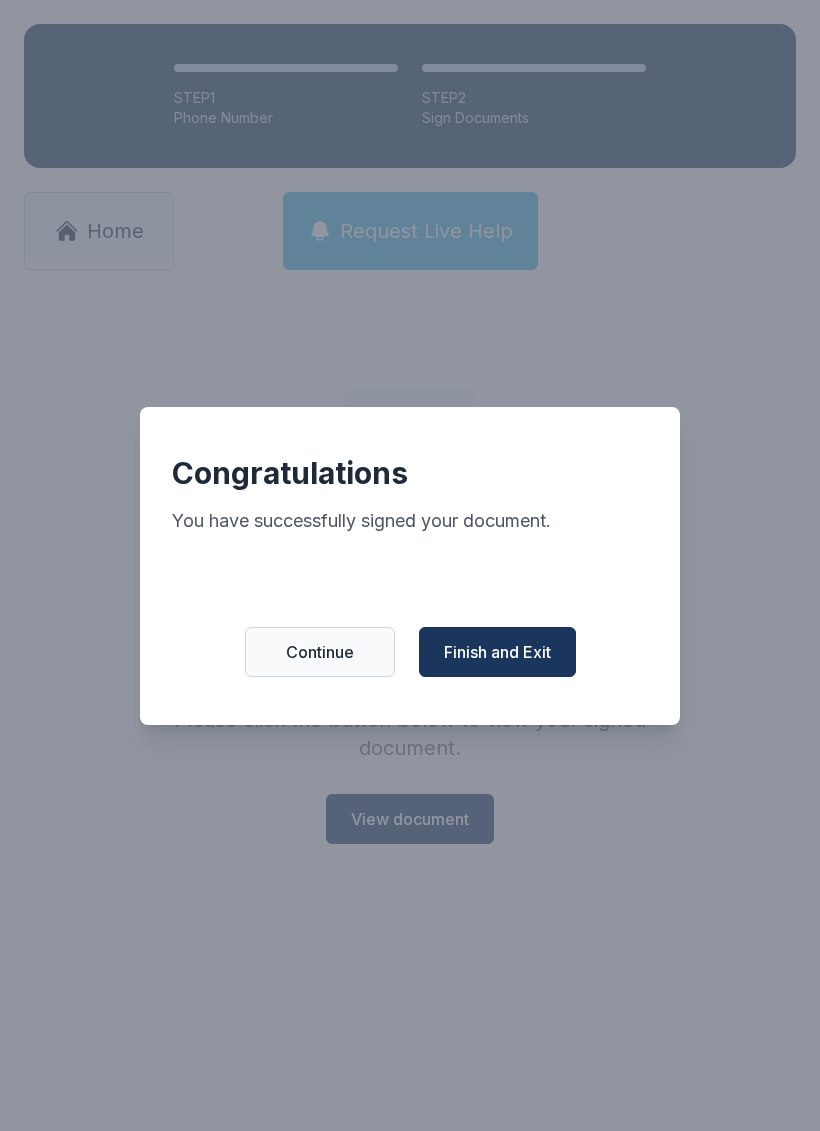 click on "Finish and Exit" at bounding box center (497, 652) 